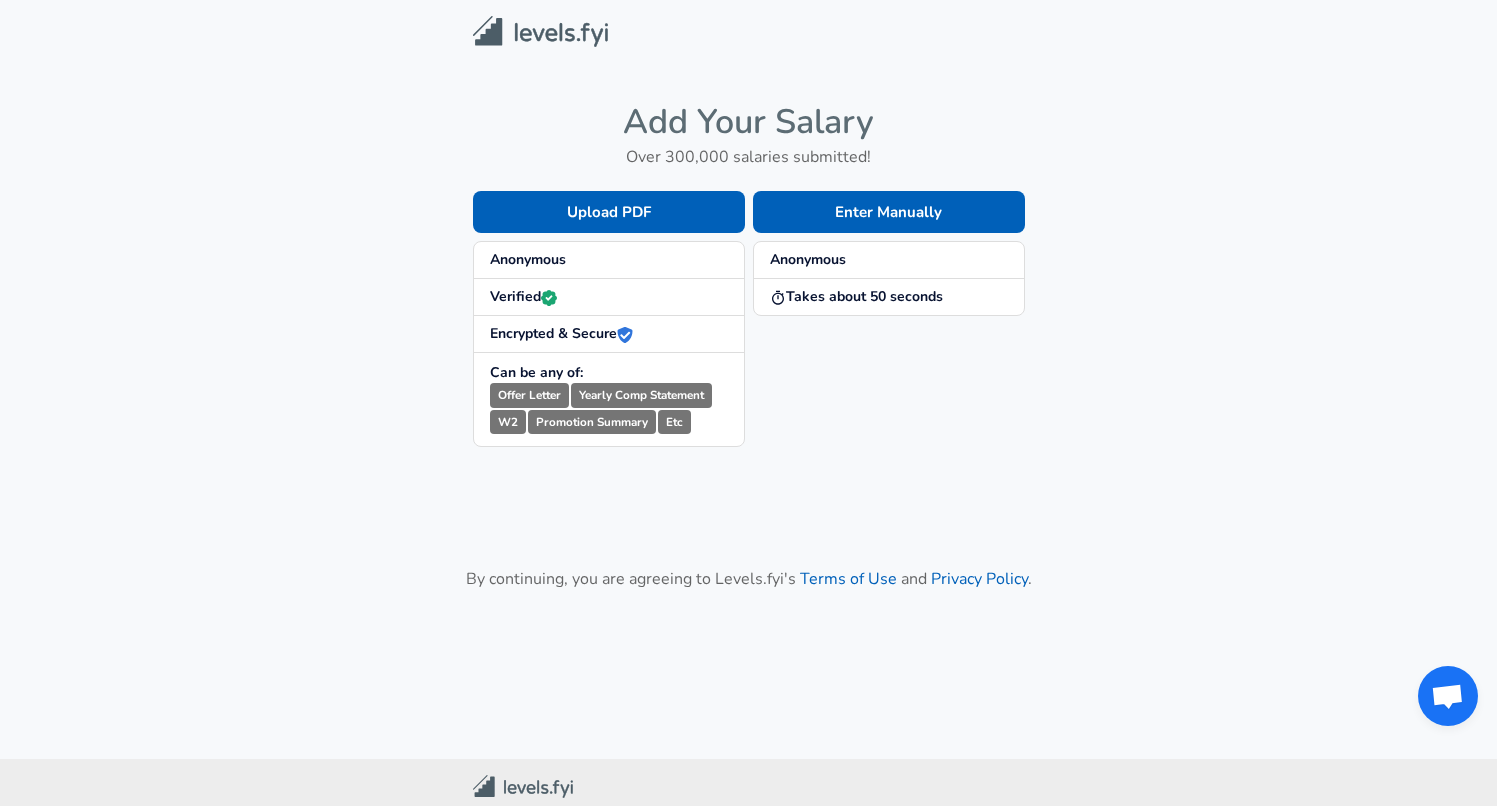 scroll, scrollTop: 0, scrollLeft: 0, axis: both 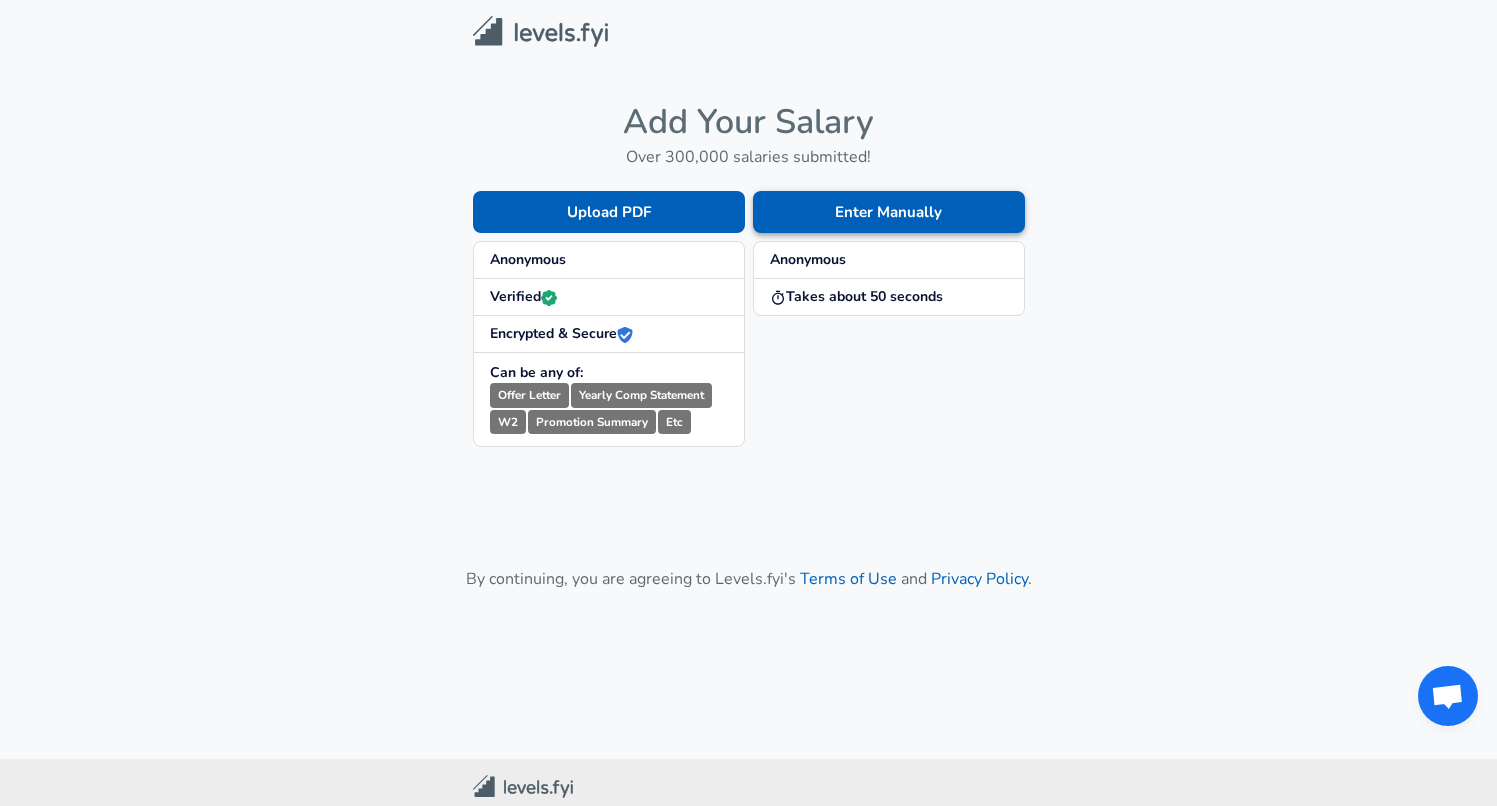 click on "Enter Manually" at bounding box center [889, 212] 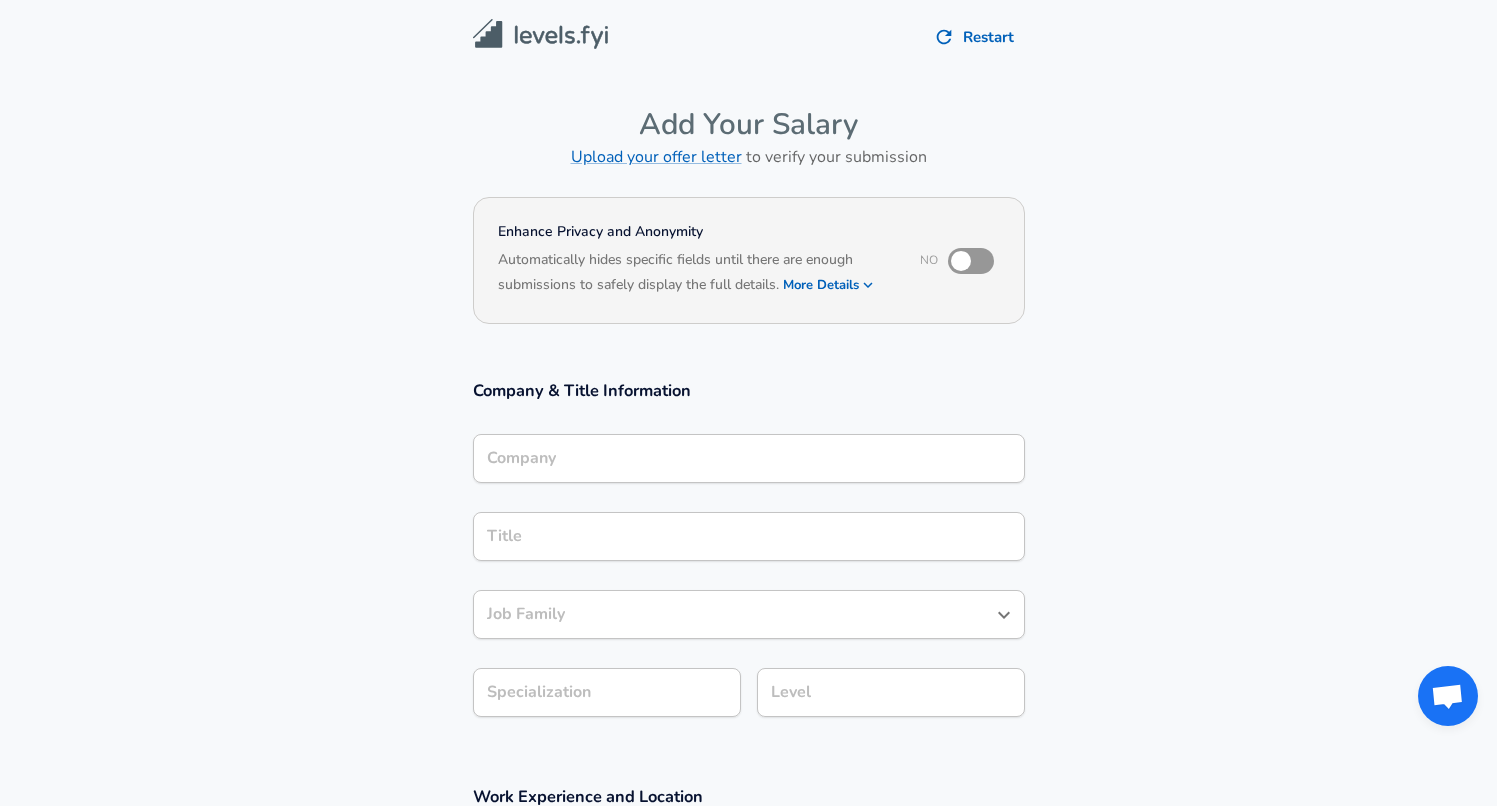 click on "Company" at bounding box center [749, 458] 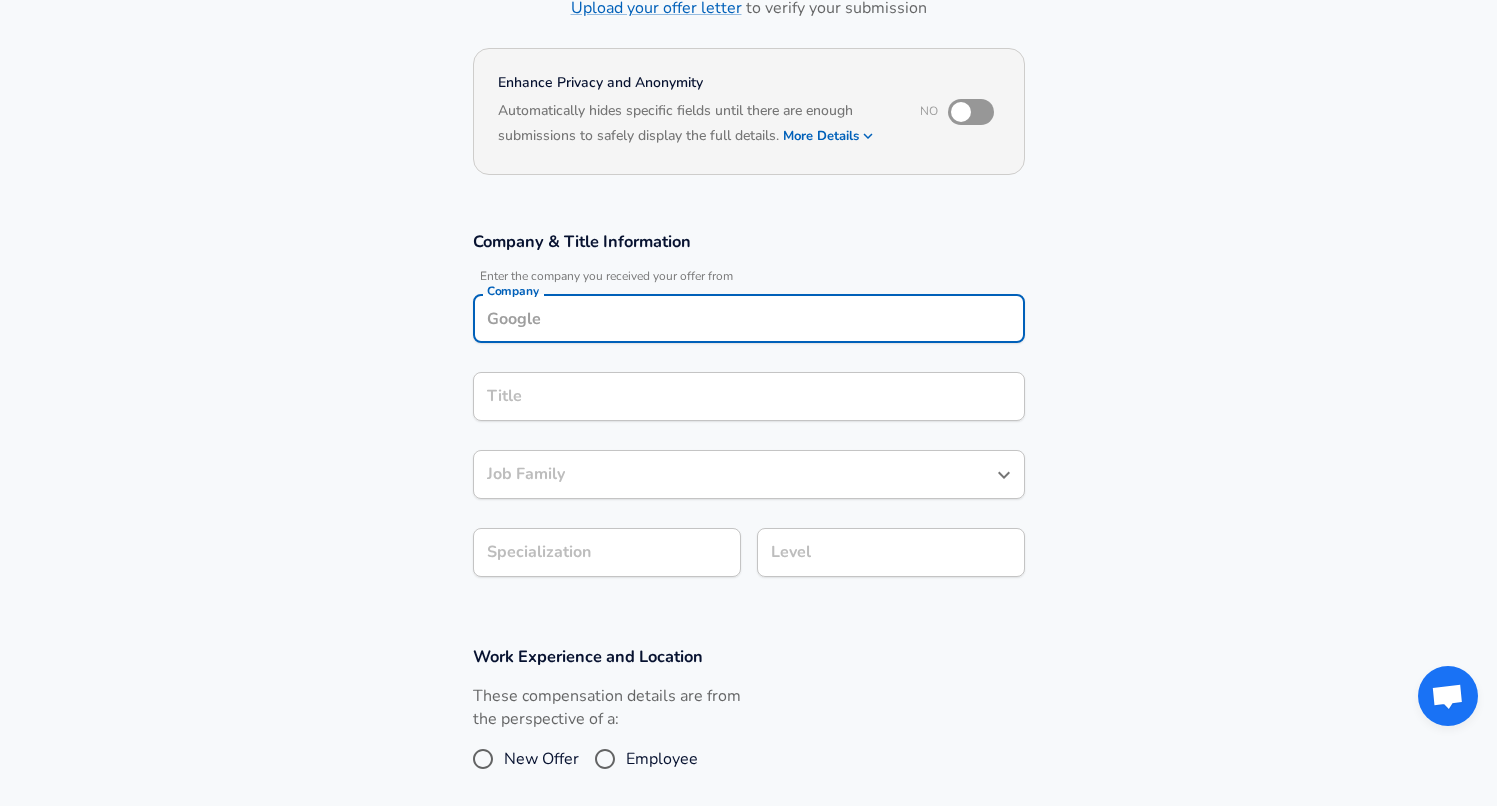 scroll, scrollTop: 152, scrollLeft: 0, axis: vertical 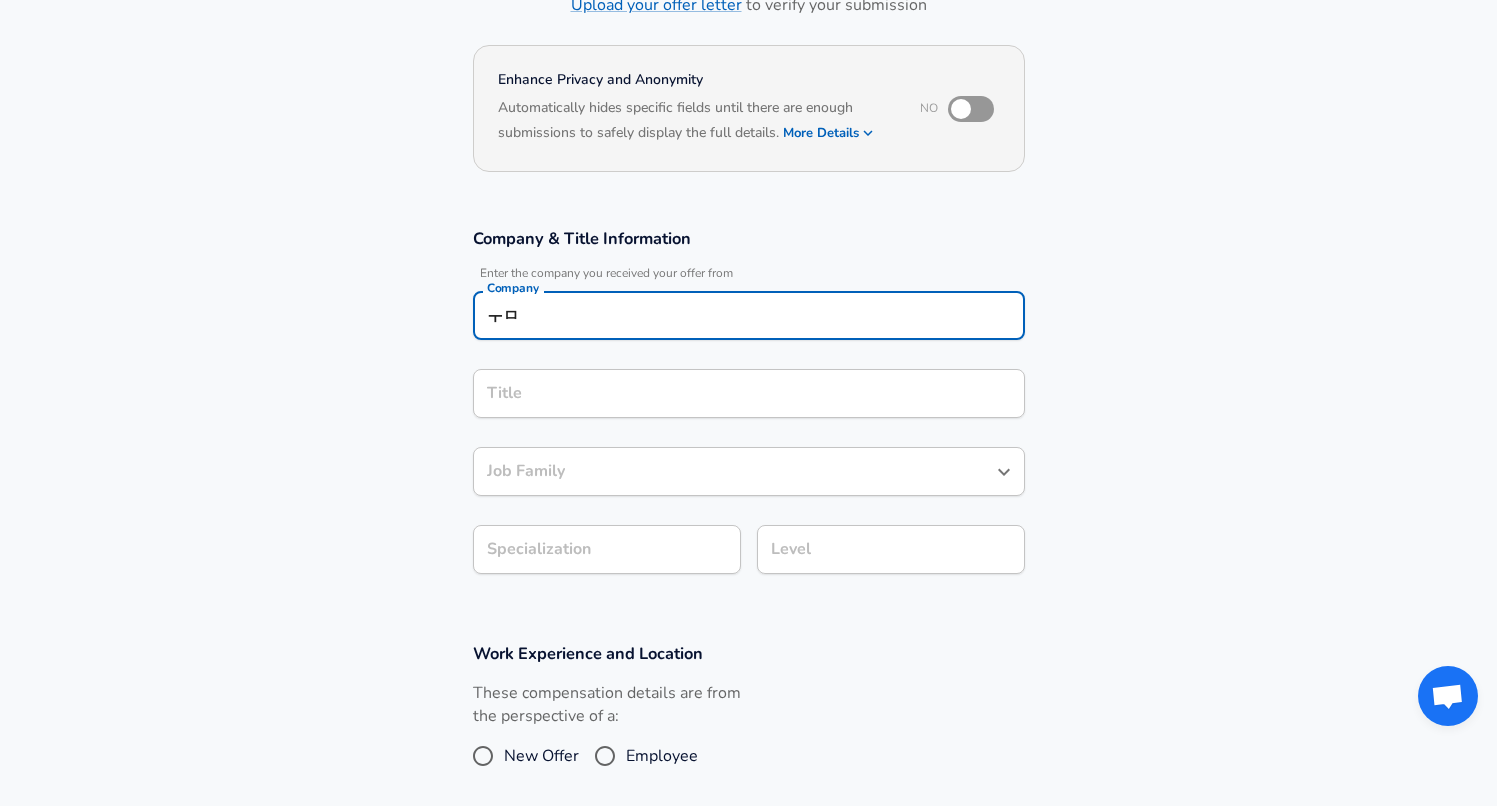 type on "ㅜ" 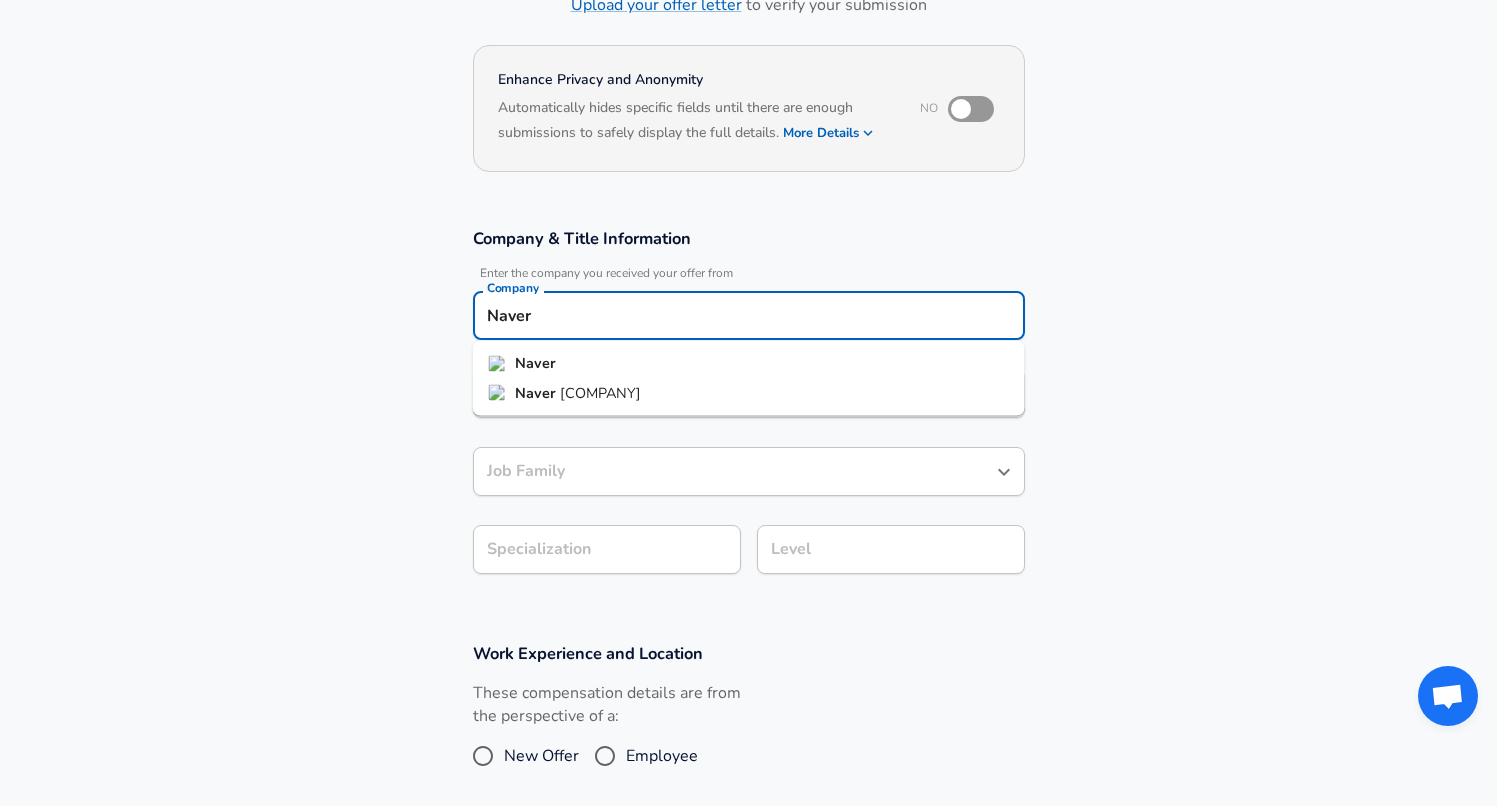 click on "Naver" at bounding box center [749, 364] 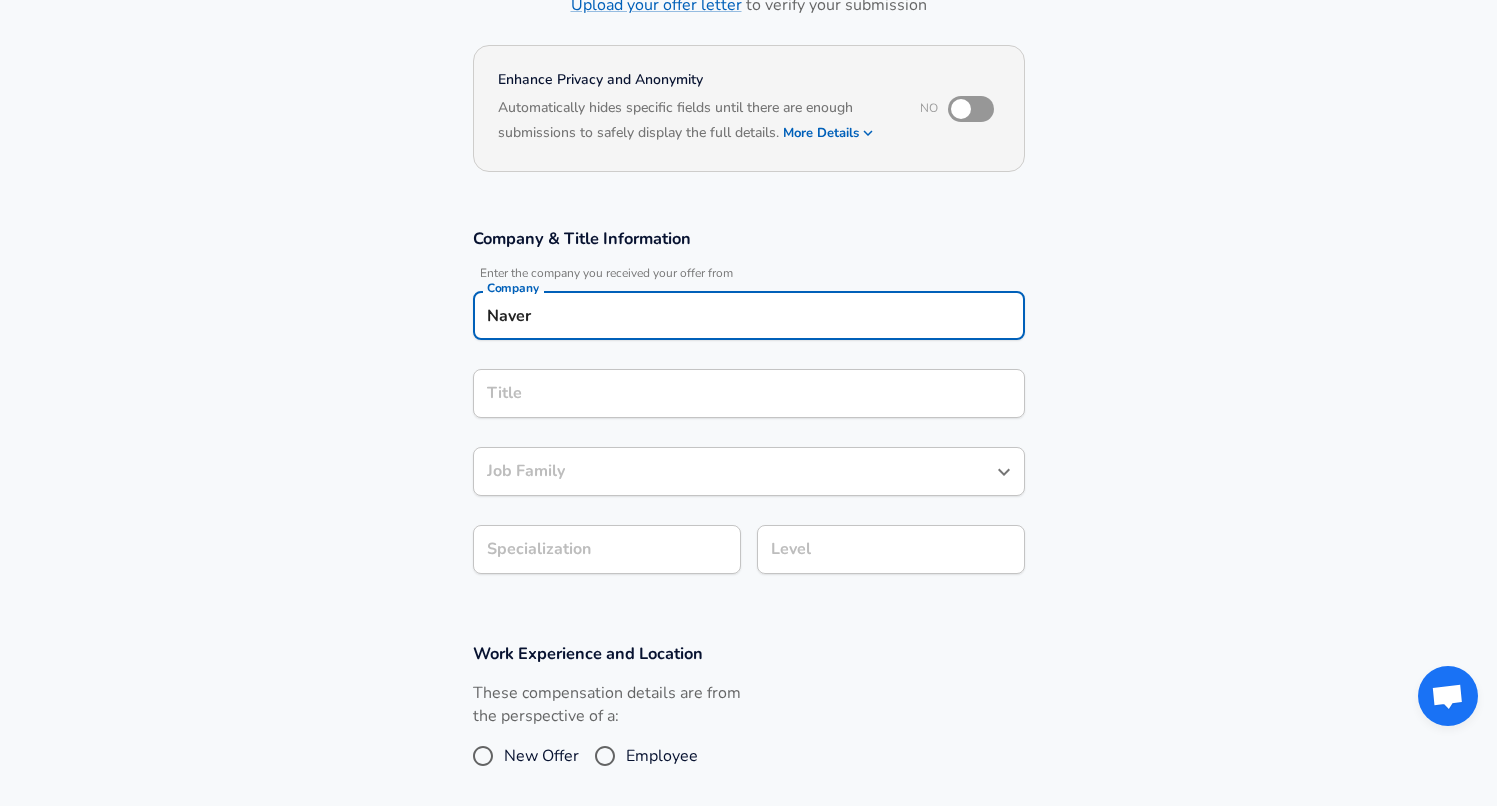 type on "Naver" 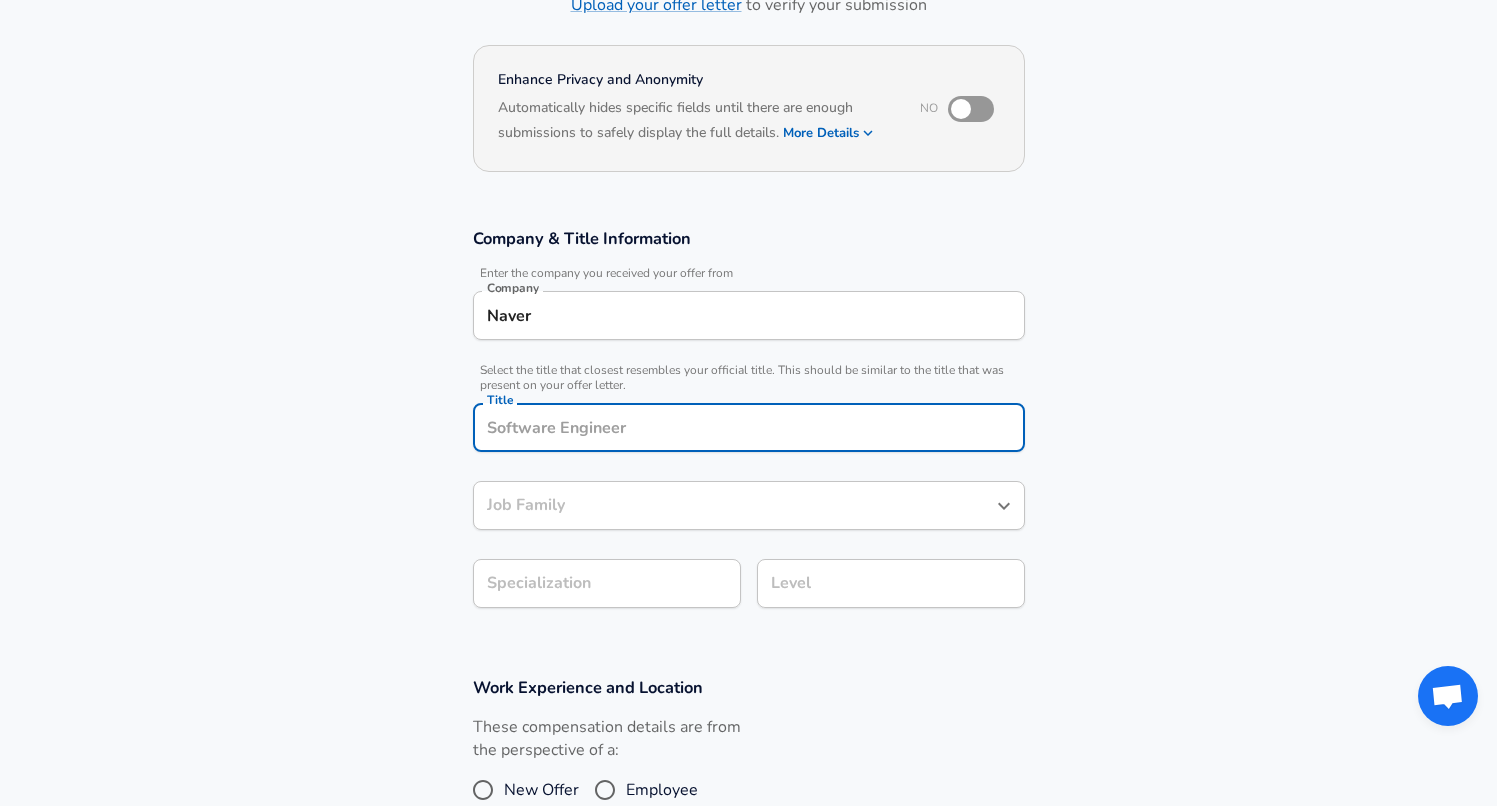 scroll, scrollTop: 192, scrollLeft: 0, axis: vertical 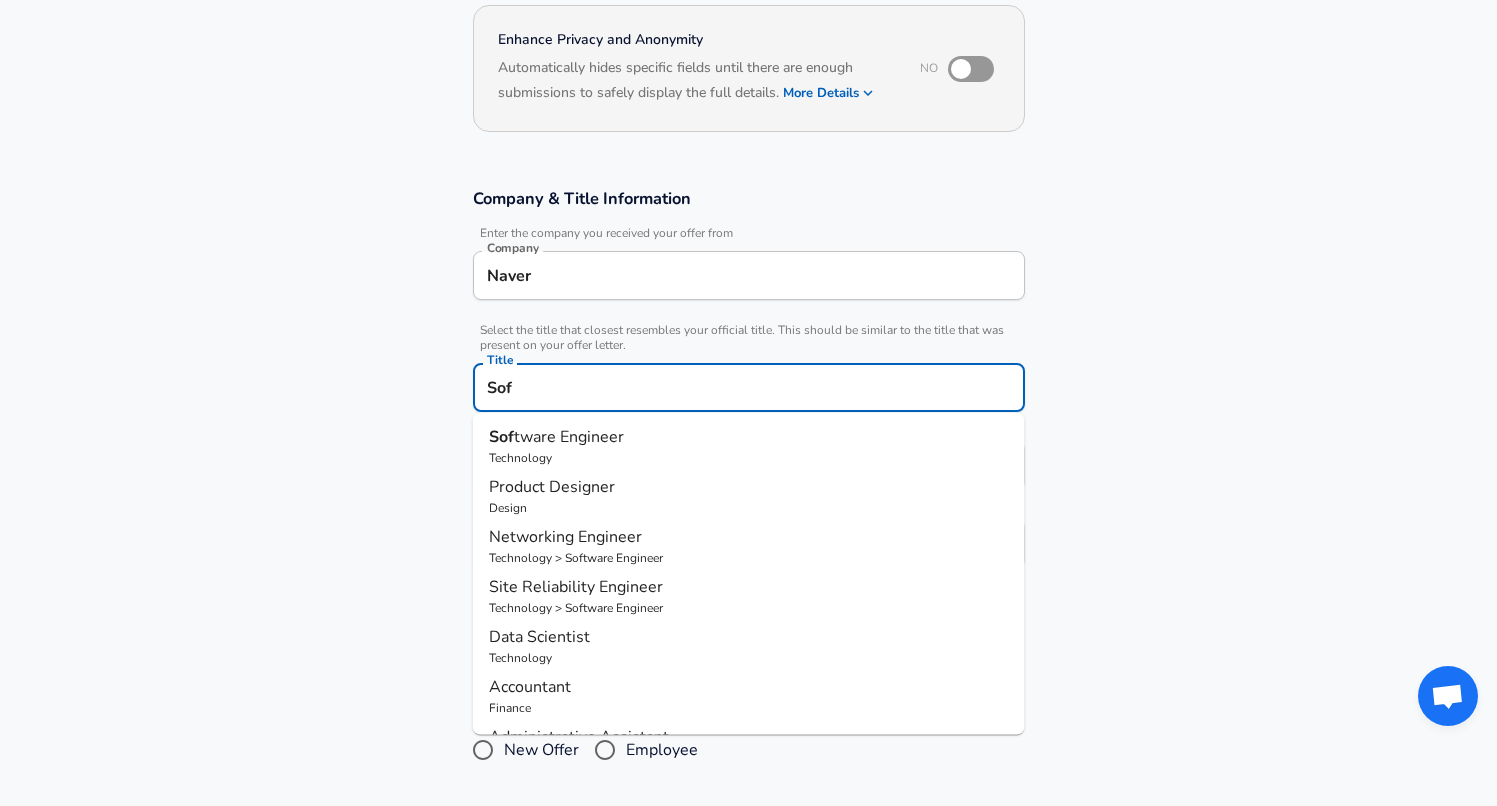 type on "Software Engineer" 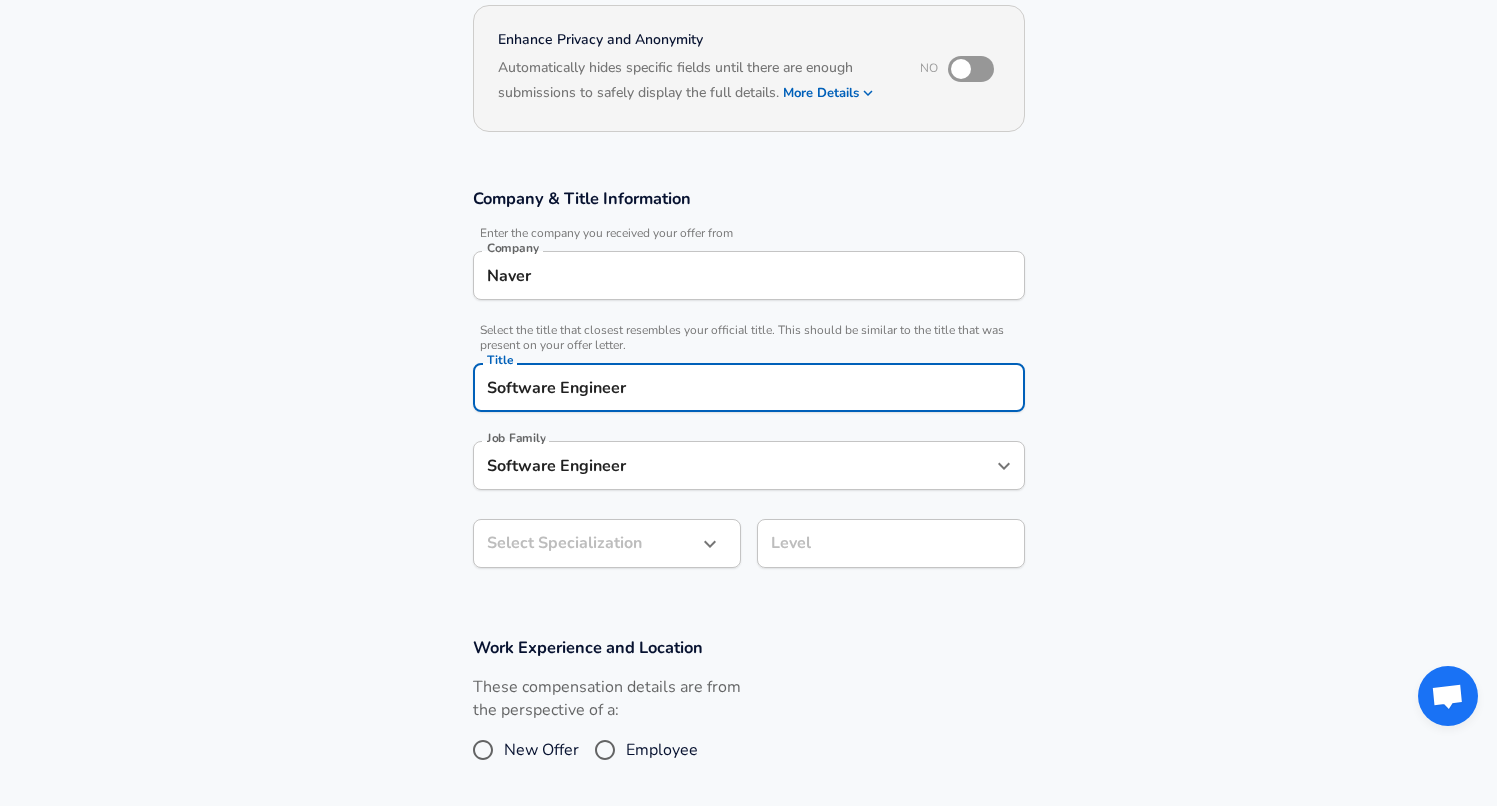 type on "Software Engineer" 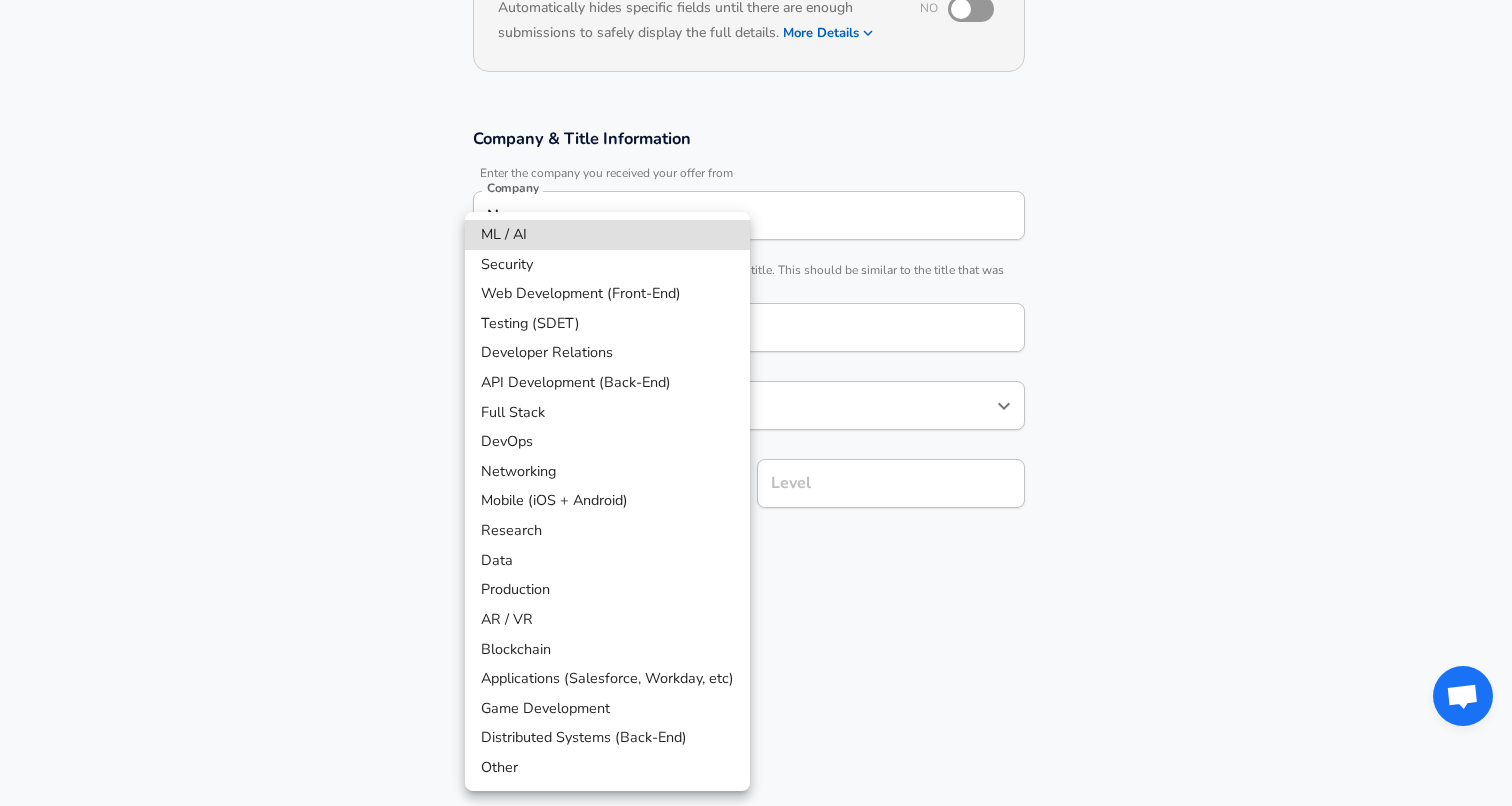 click on "AR / VR" at bounding box center (607, 620) 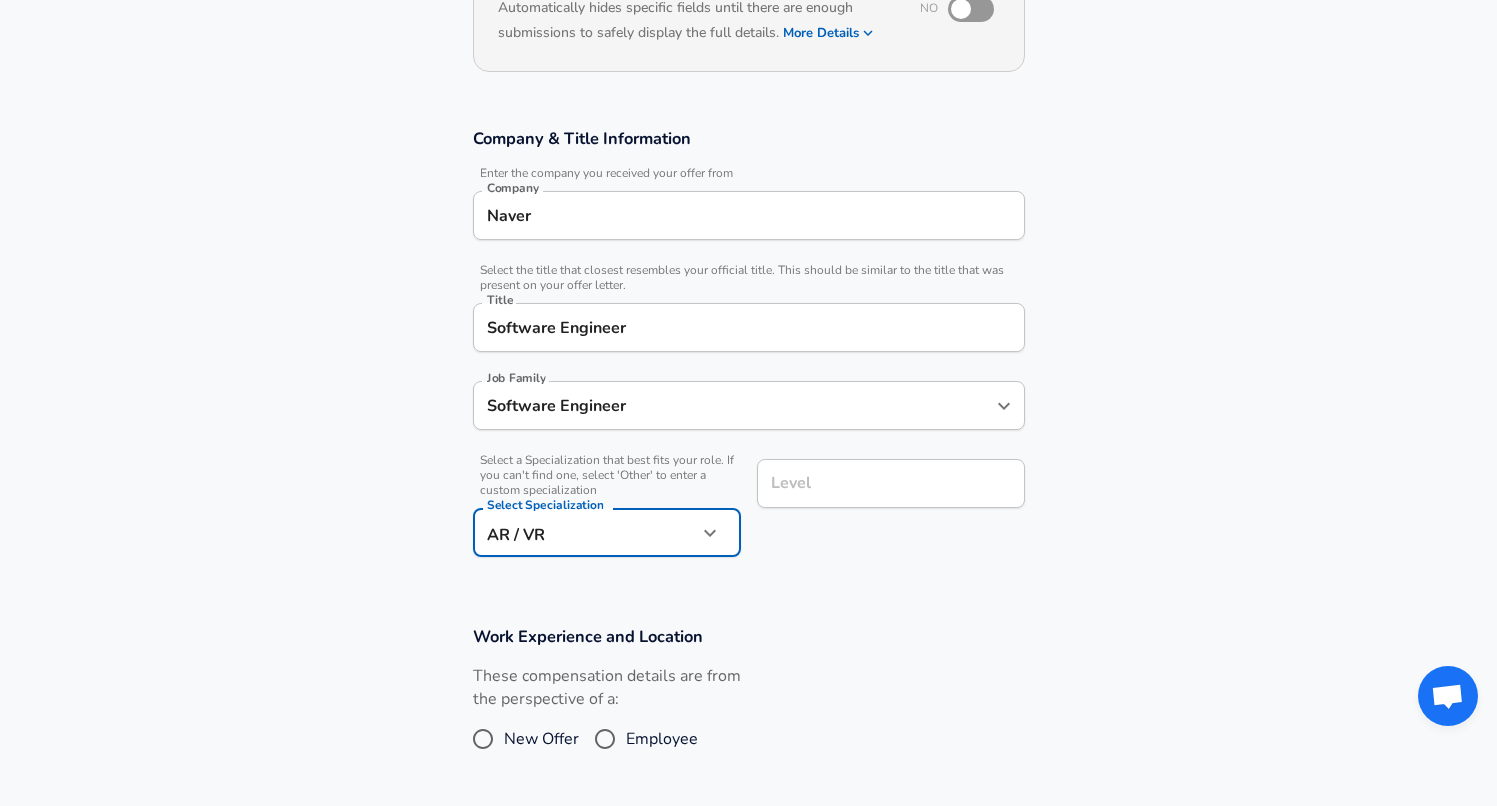 click on "Level" at bounding box center (891, 483) 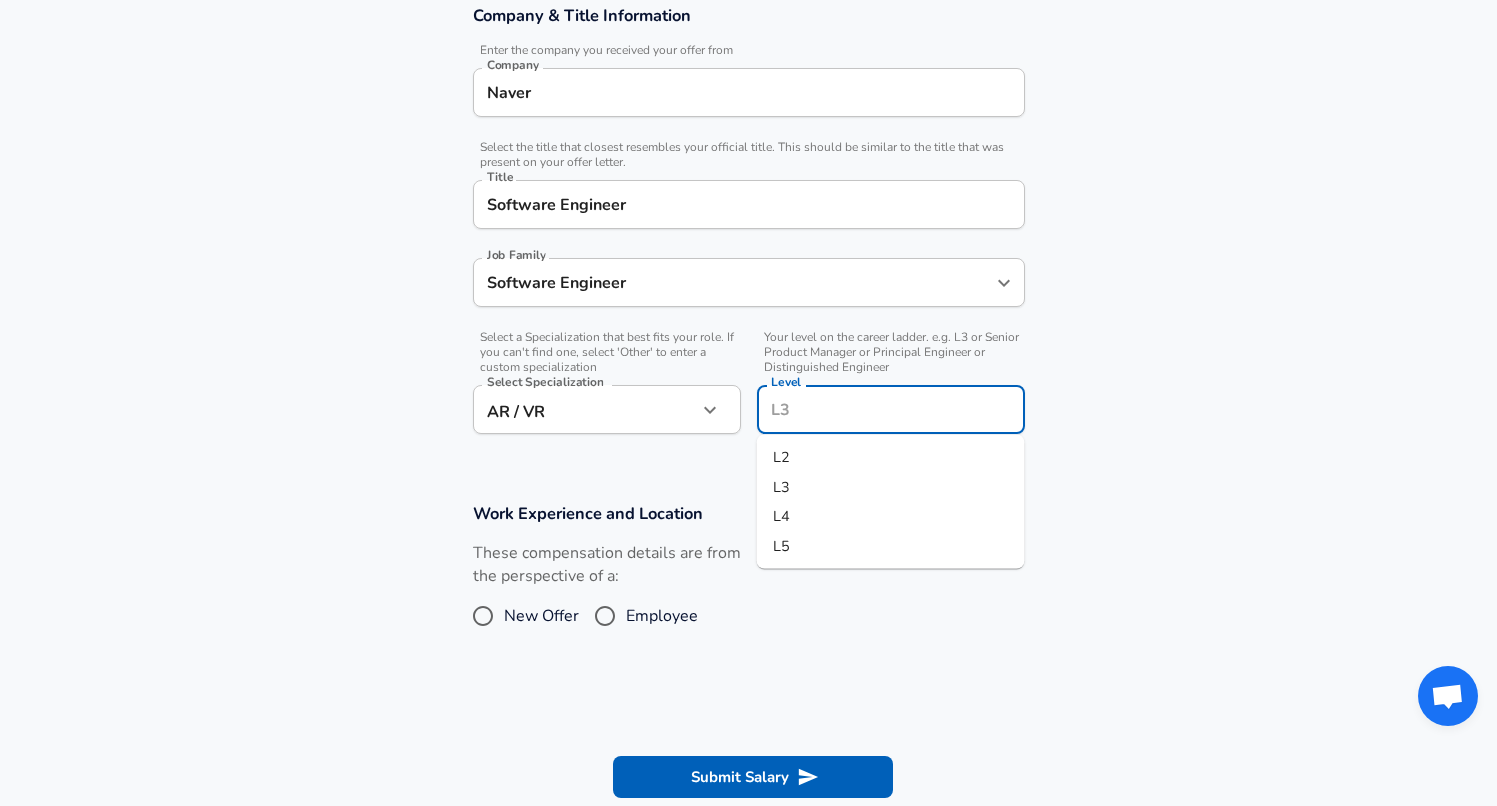 scroll, scrollTop: 376, scrollLeft: 0, axis: vertical 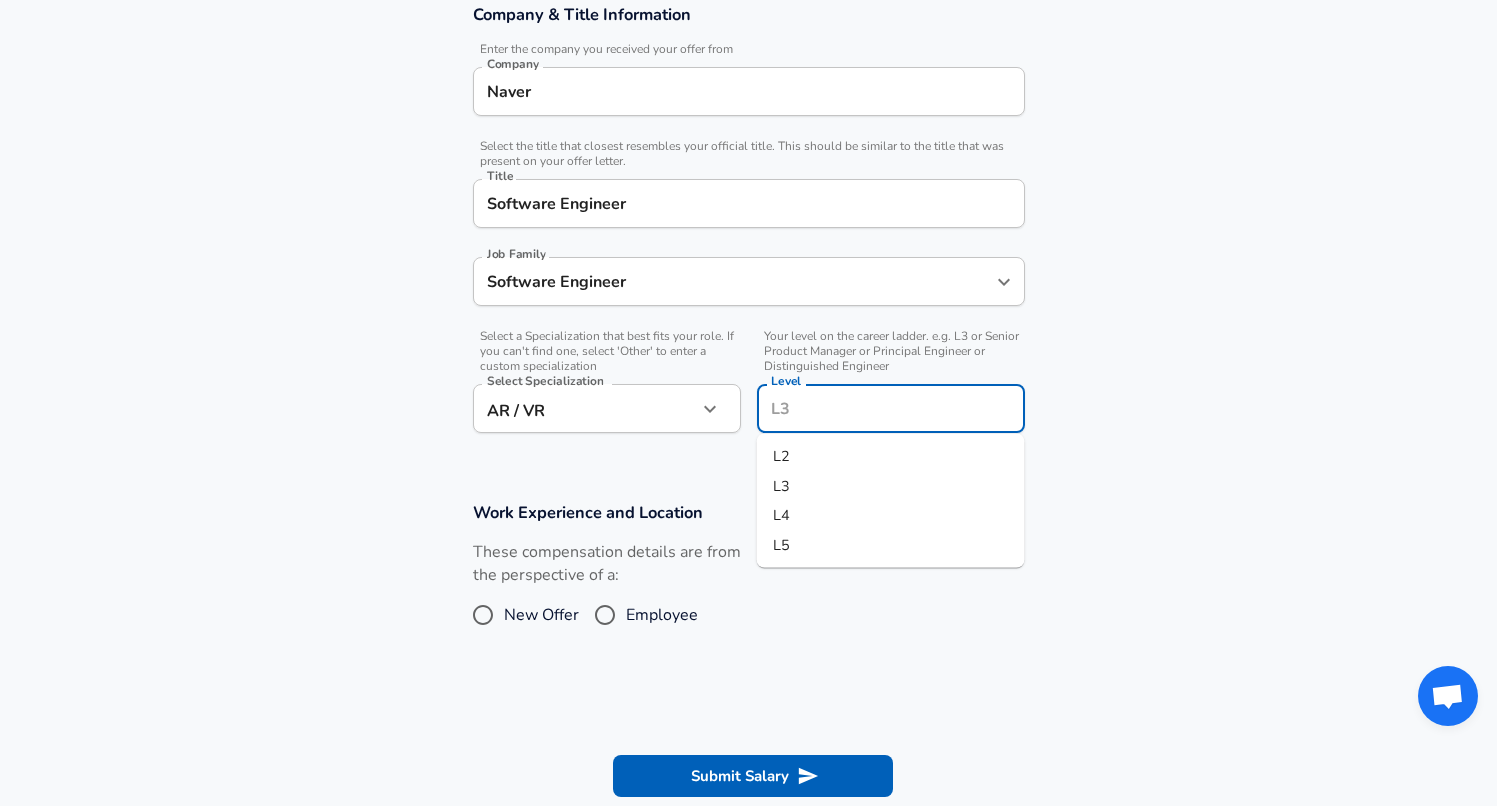 click on "Company & Title Information   Enter the company you received your offer from Company [COMPANY] Company   Select the title that closest resembles your official title. This should be similar to the title that was present on your offer letter. Title [TITLE] Title Job Family [JOB_FAMILY] Job Family   Select a Specialization that best fits your role. If you can't find one, select 'Other' to enter a custom specialization Select Specialization AR / VR AR / VR Select Specialization   Your level on the career ladder. e.g. L3 or Senior Product Manager or Principal Engineer or Distinguished Engineer Level Level L2 L3 L4 L5" at bounding box center [748, 229] 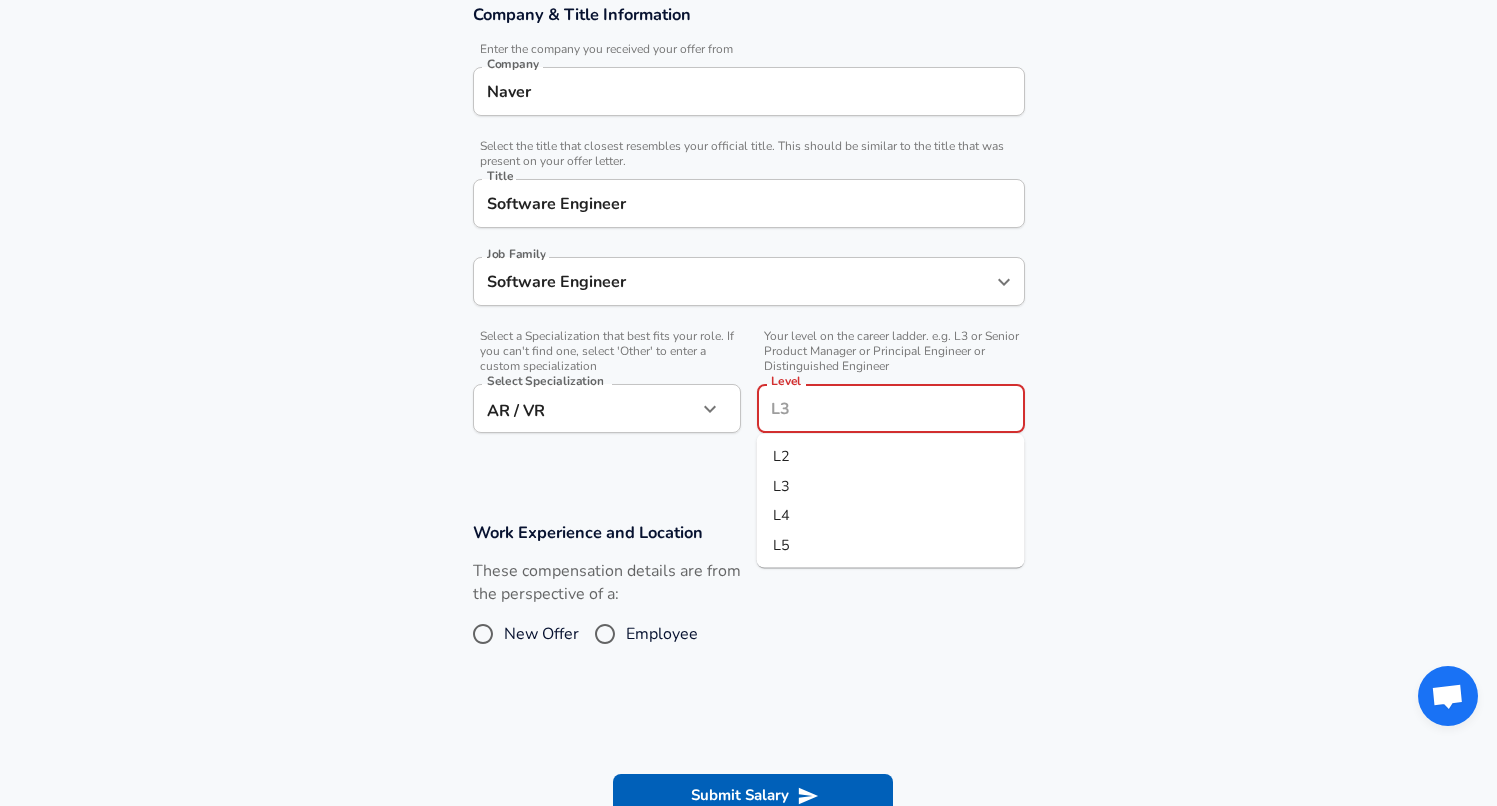 click on "Level" at bounding box center [891, 408] 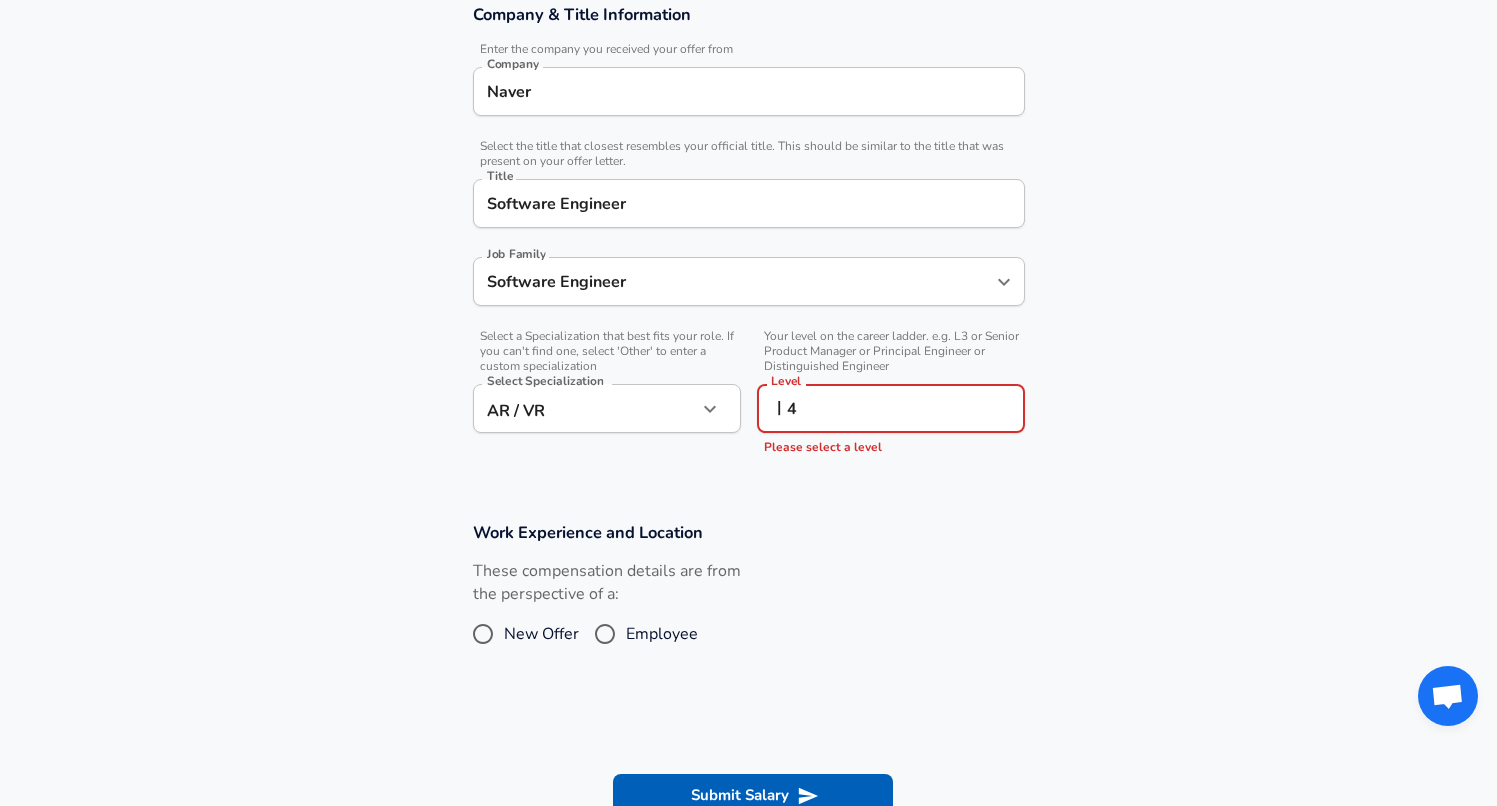 type on "ㅣ" 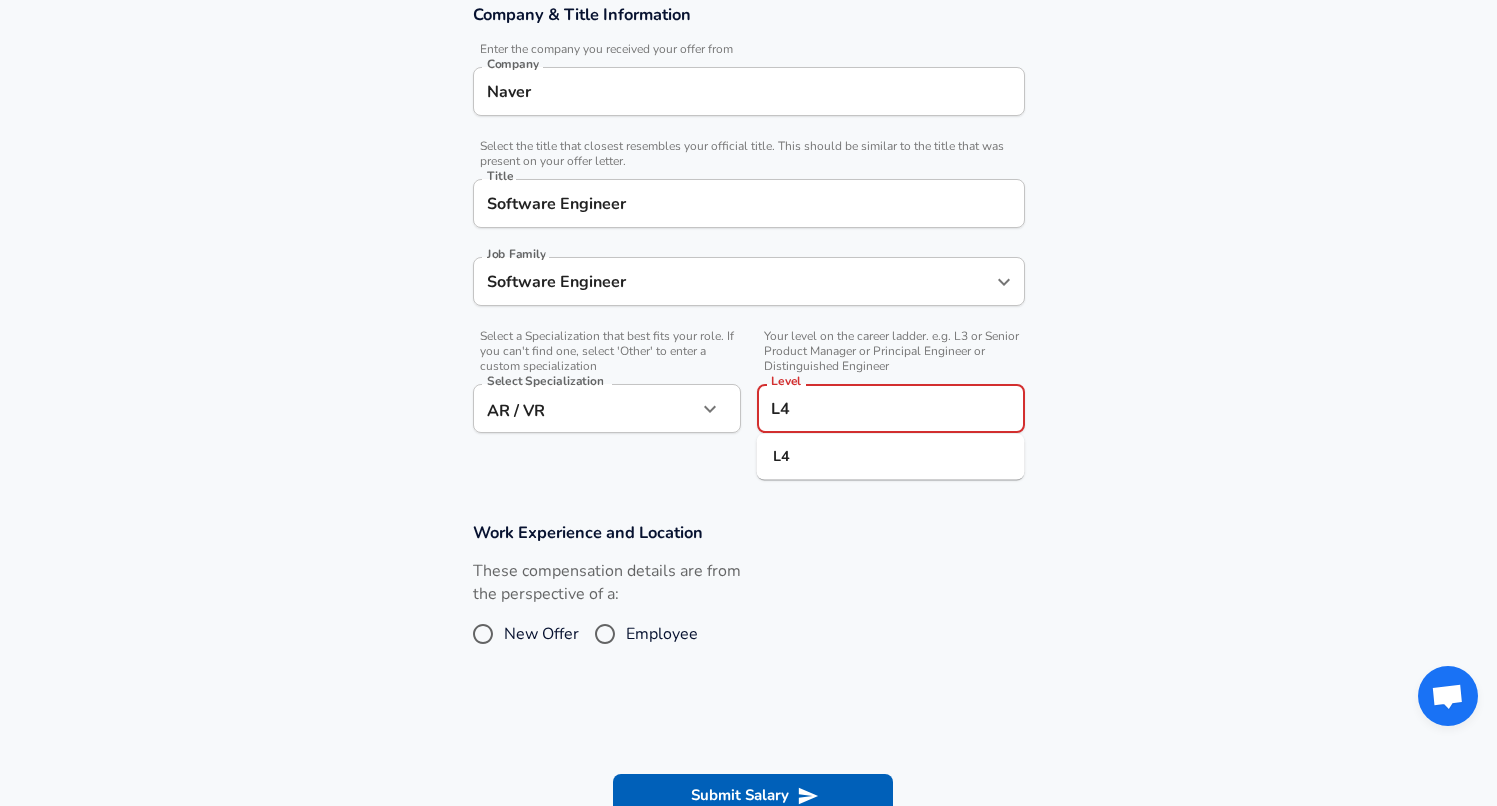 type on "L4" 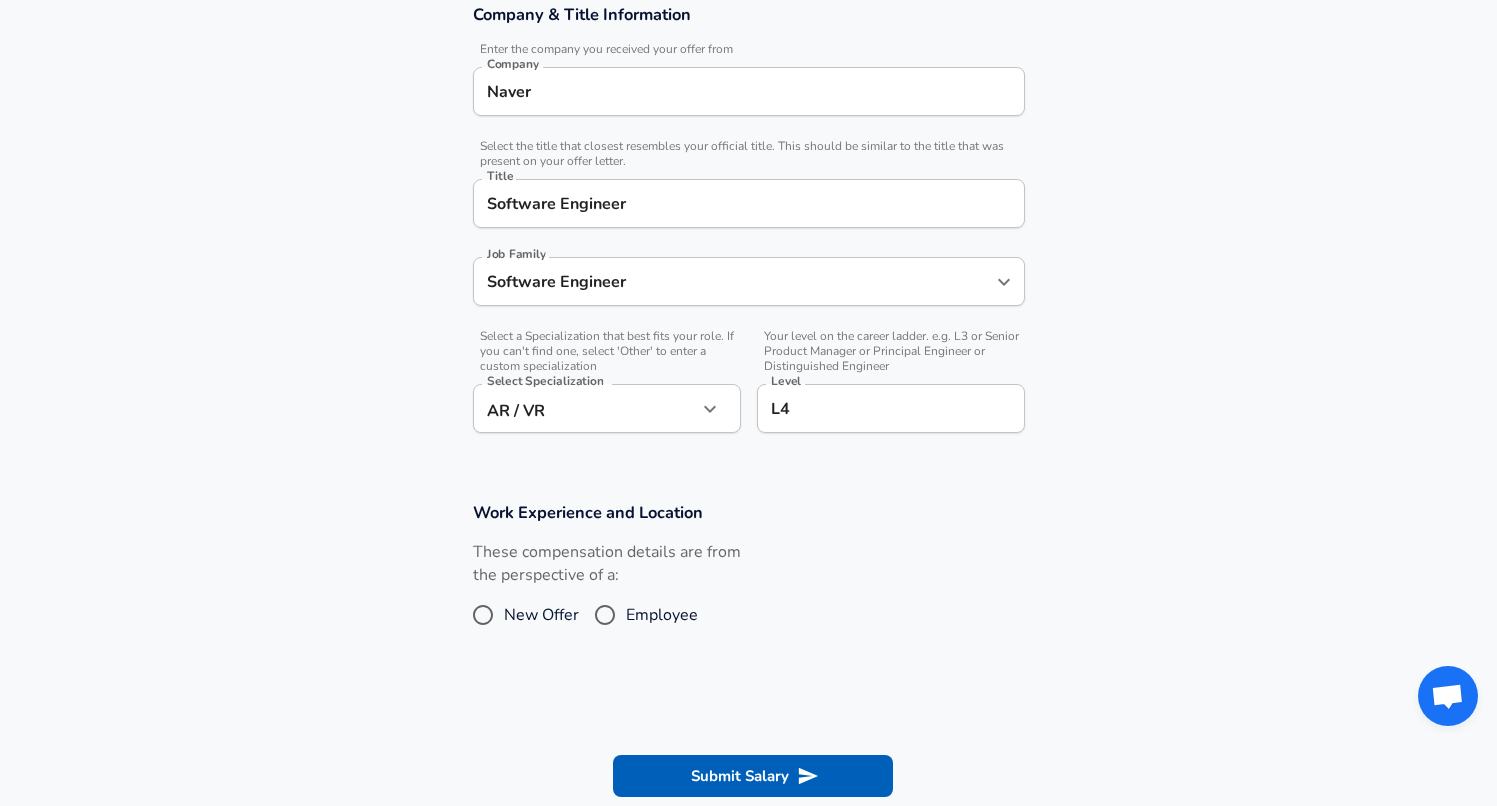 scroll, scrollTop: 379, scrollLeft: 0, axis: vertical 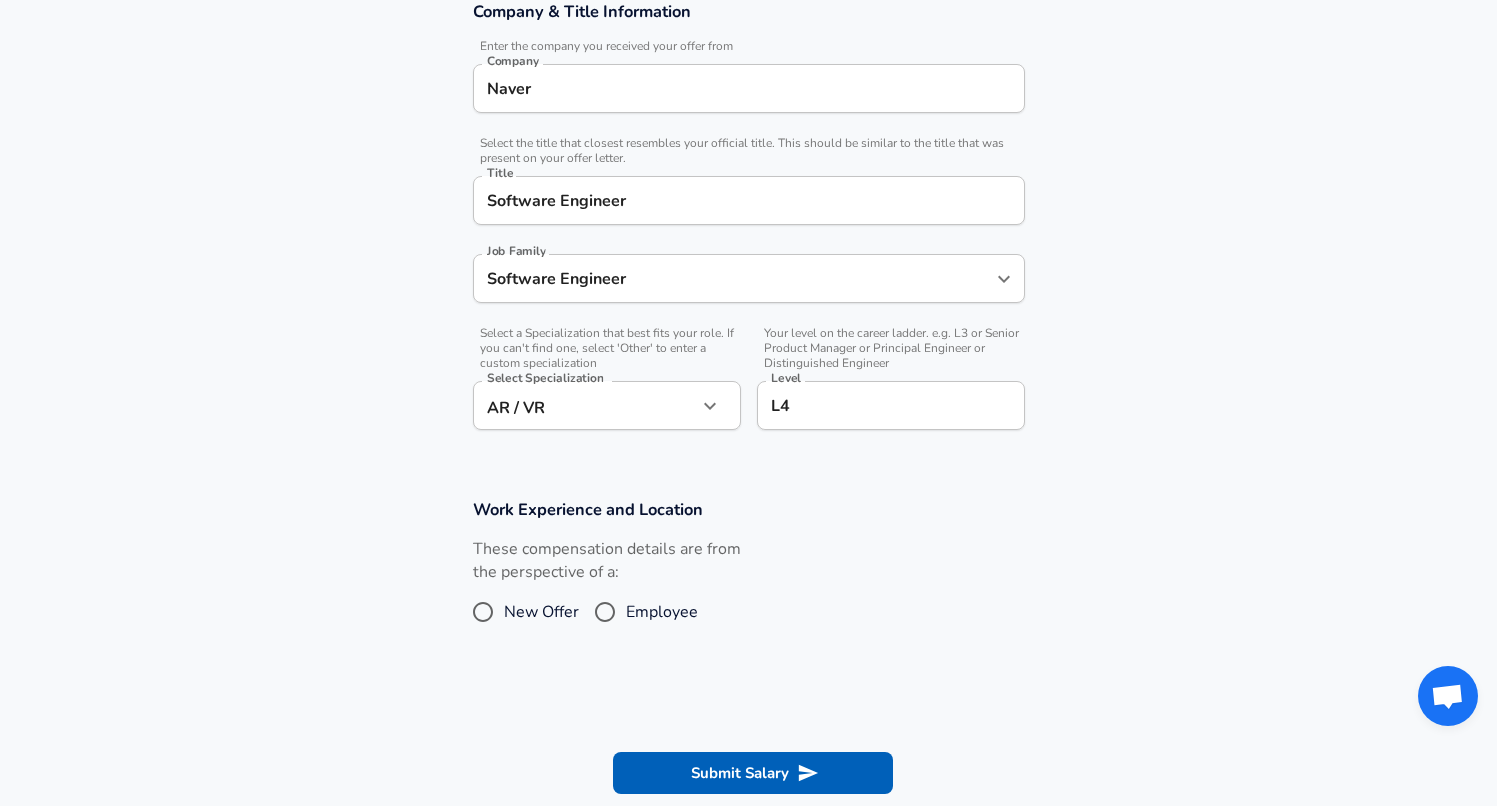 click on "Restart Add Your Salary Upload your offer letter   to verify your submission Enhance Privacy and Anonymity No Automatically hides specific fields until there are enough submissions to safely display the full details.   More Details Based on your submission and the data points that we have already collected, we will automatically hide and anonymize specific fields if there aren't enough data points to remain sufficiently anonymous. Company & Title Information   Enter the company you received your offer from Company [COMPANY] Company   Select the title that closest resembles your official title. This should be similar to the title that was present on your offer letter. Title [TITLE] Title Job Family [JOB_FAMILY] Job Family   Select a Specialization that best fits your role. If you can't find one, select 'Other' to enter a custom specialization Select Specialization AR / VR AR / VR Select Specialization   Level L4 Level Work Experience and Location New Offer Employee Submit Salary   Terms of Use   and" at bounding box center (748, 24) 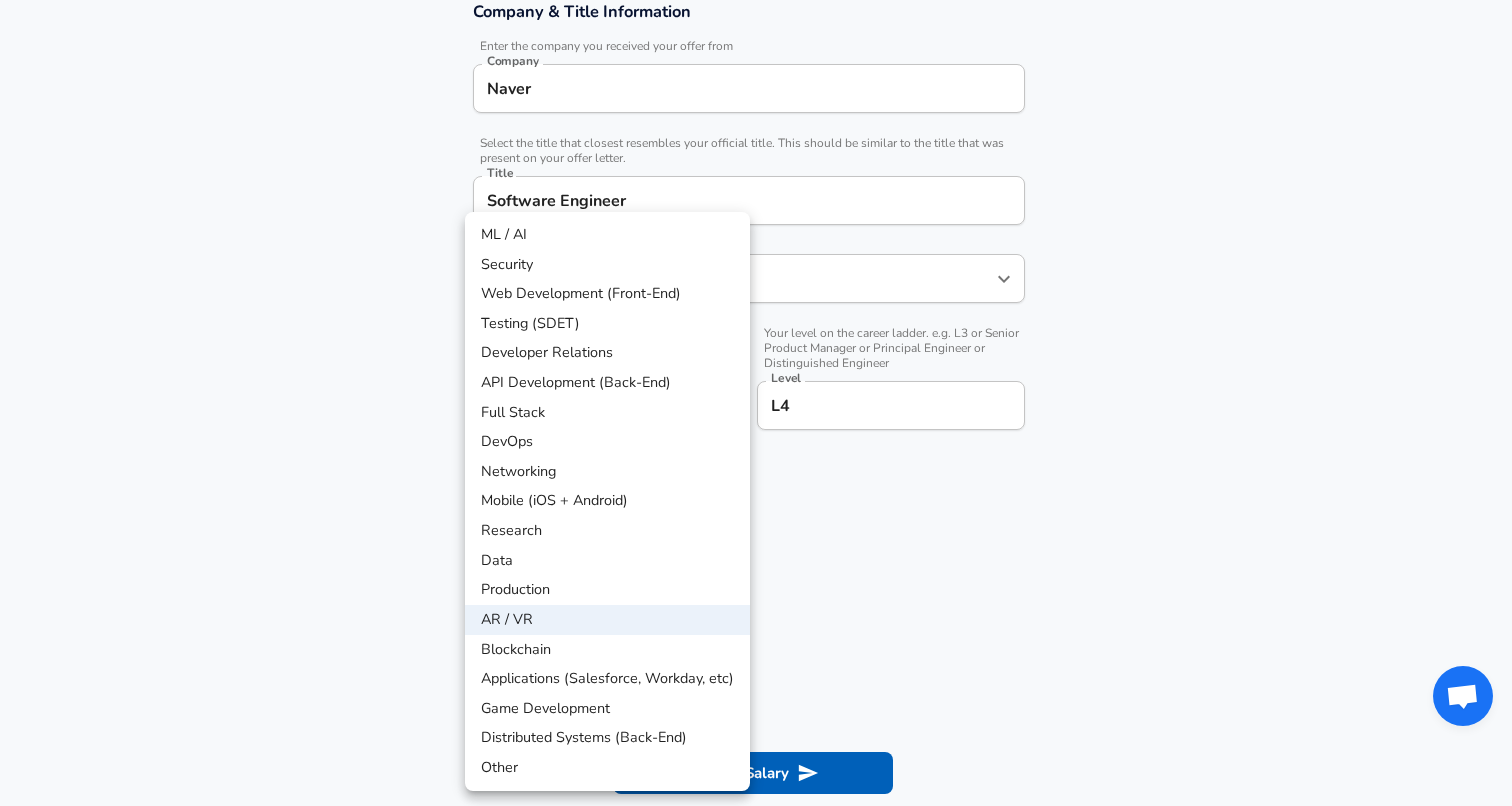 click at bounding box center [756, 403] 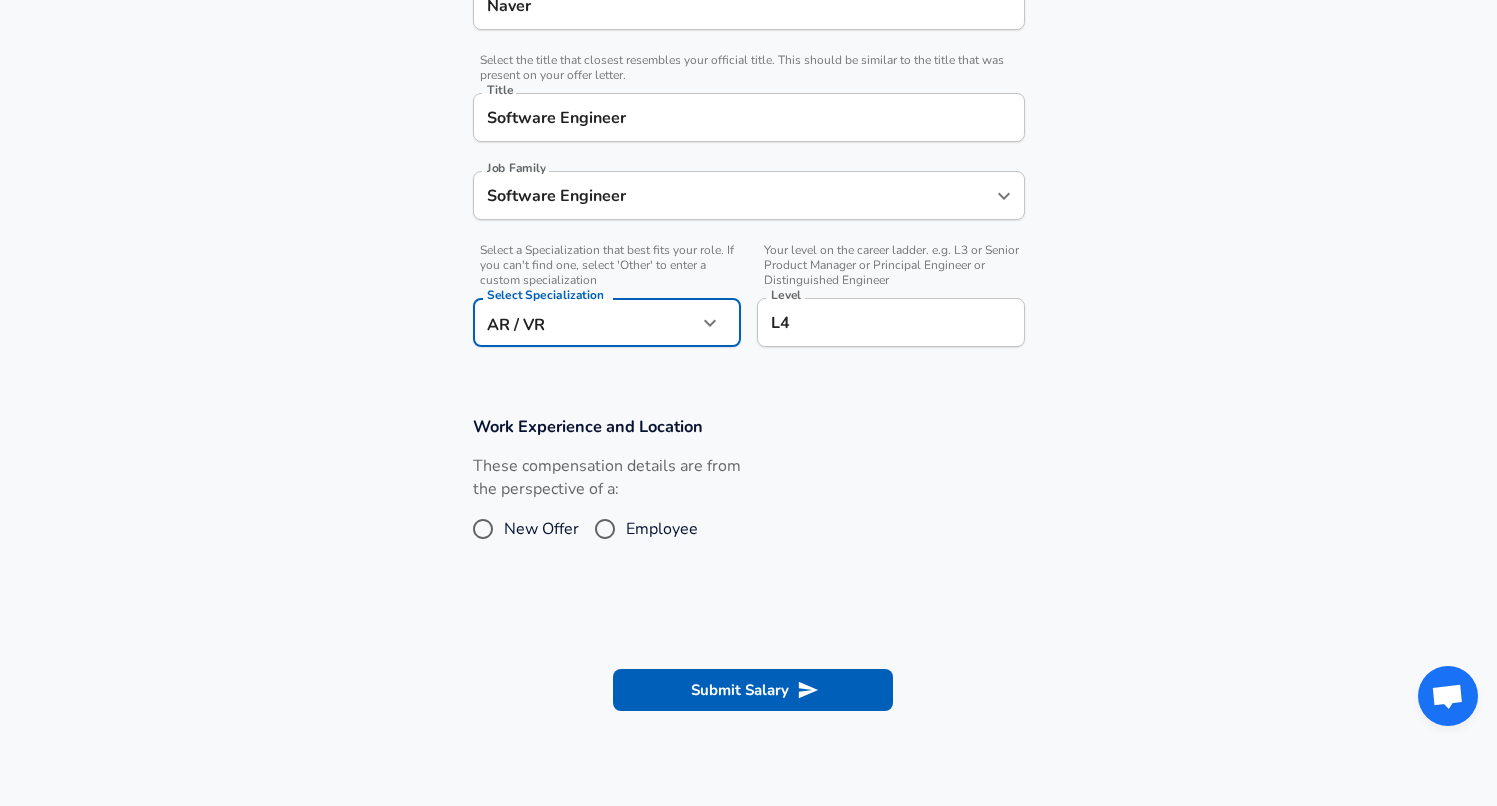 scroll, scrollTop: 470, scrollLeft: 0, axis: vertical 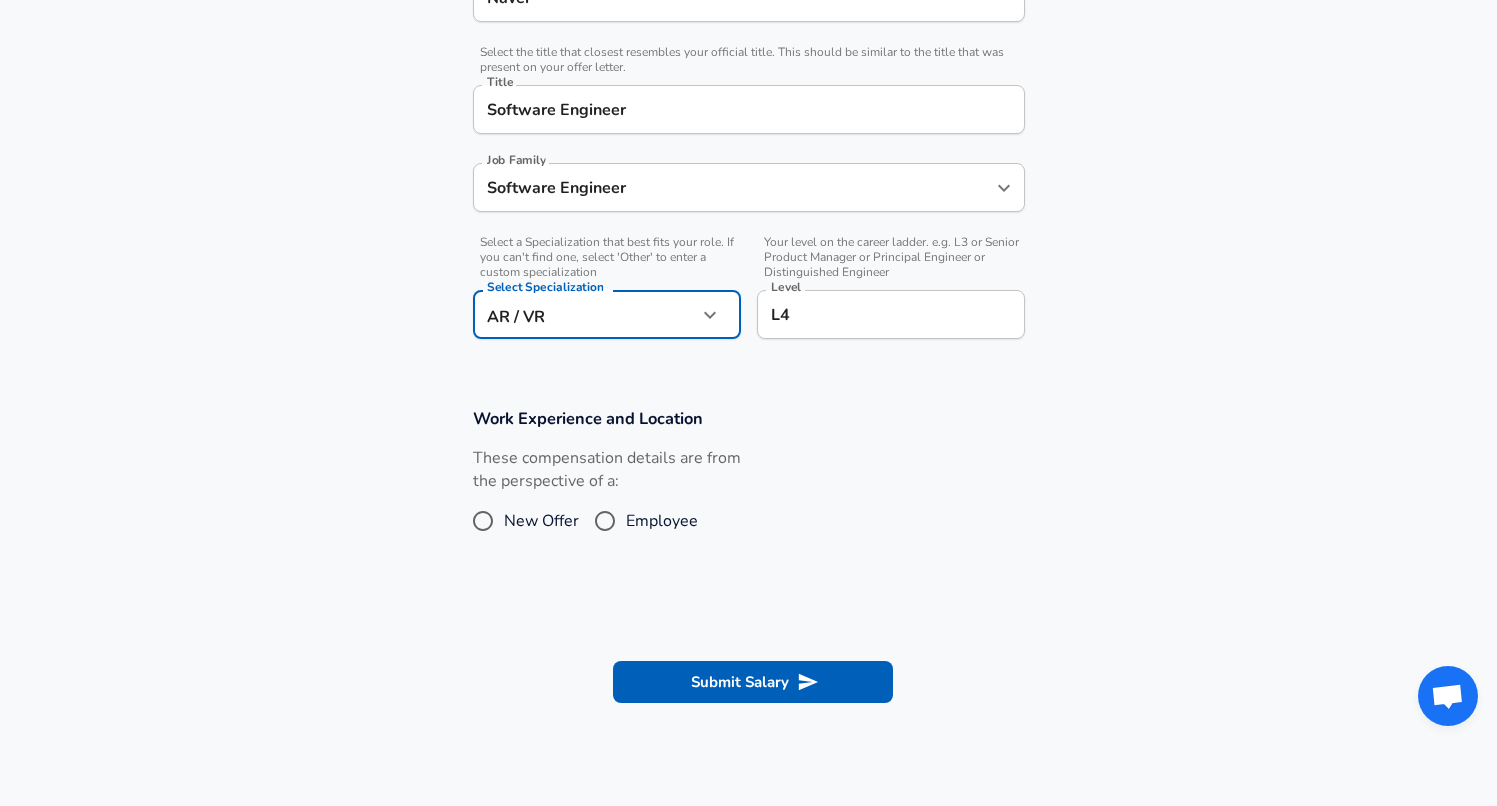 click on "Employee" at bounding box center [605, 521] 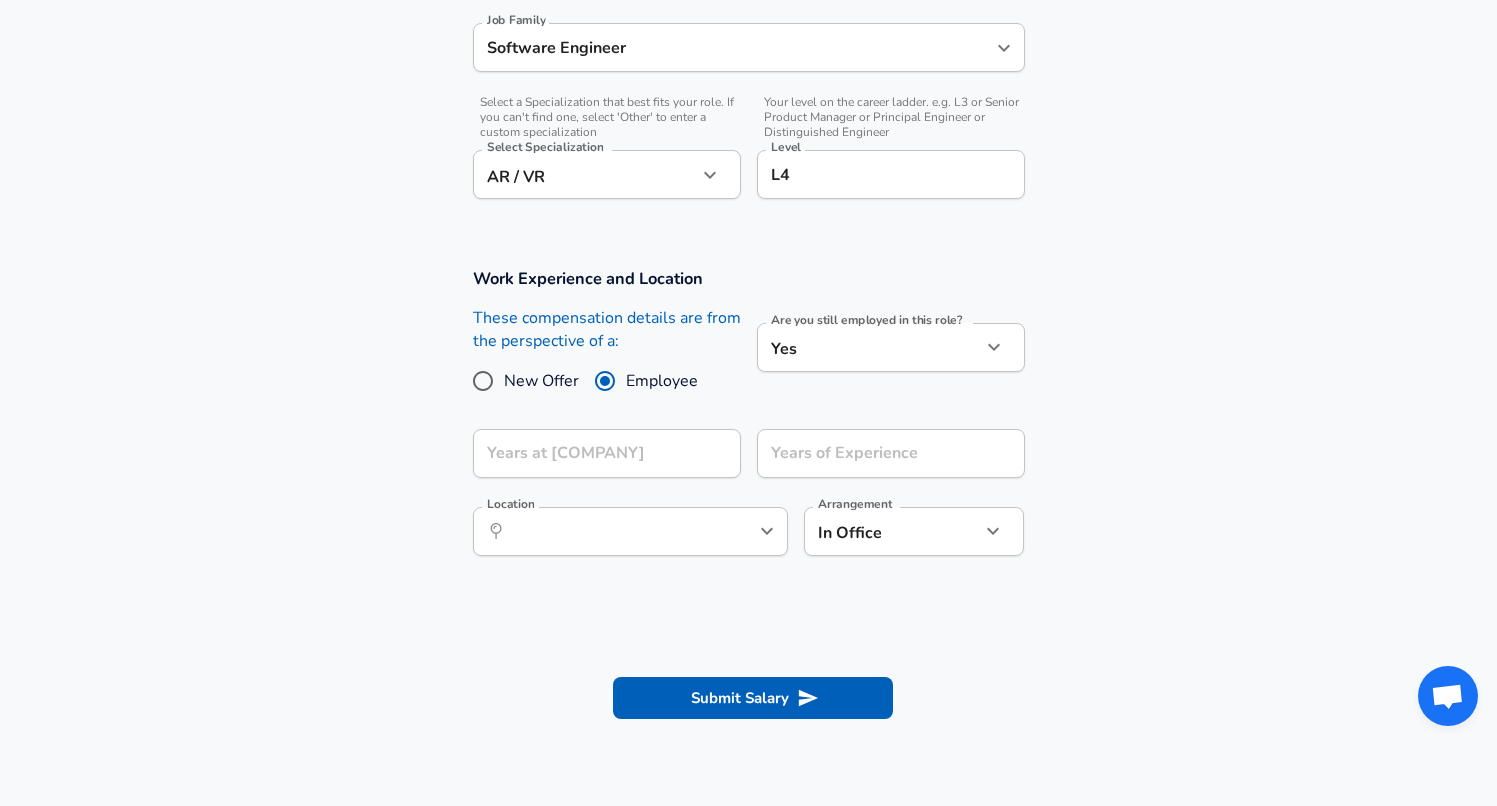 scroll, scrollTop: 613, scrollLeft: 0, axis: vertical 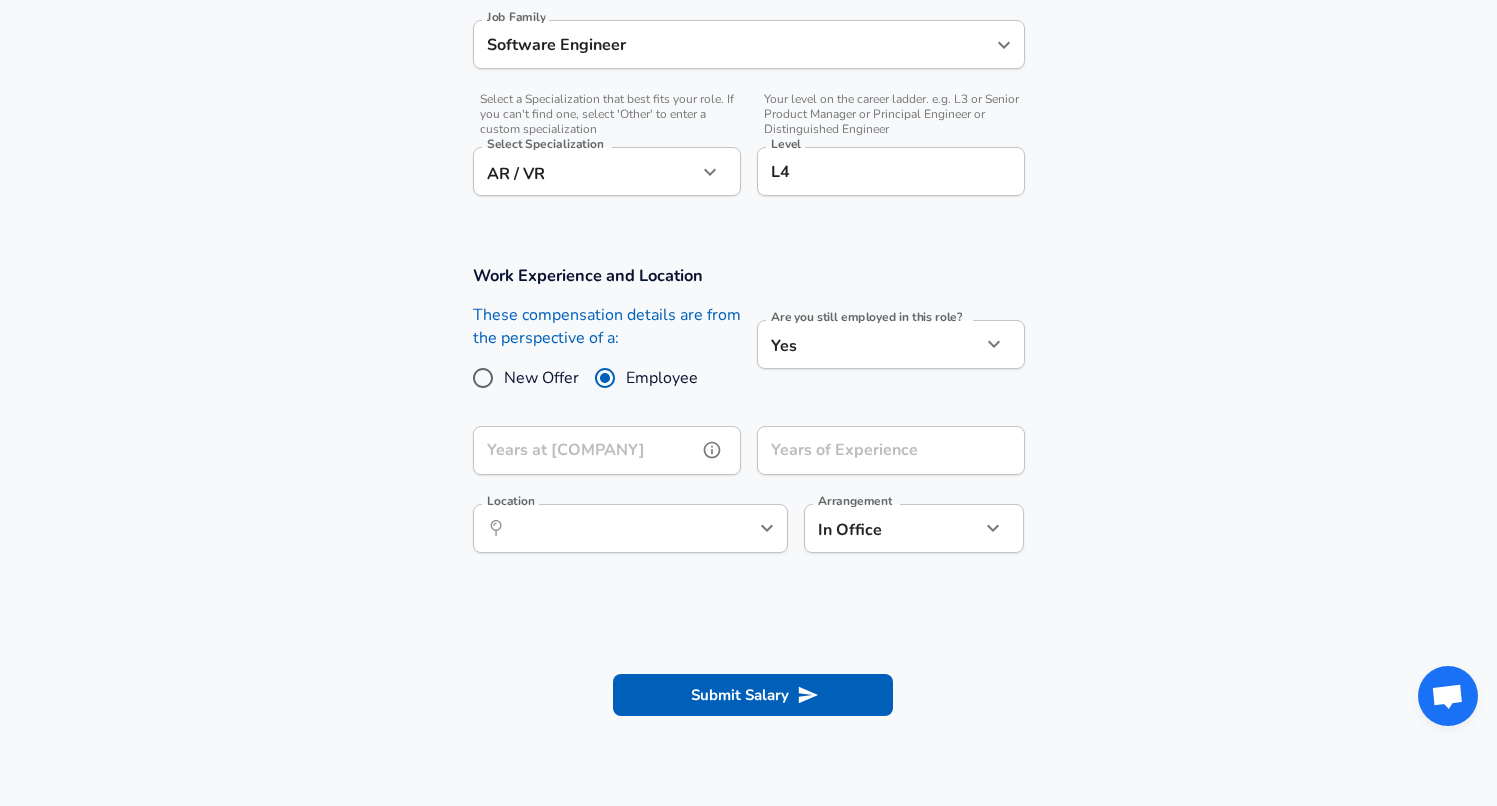 click on "Years at [COMPANY]" at bounding box center (585, 450) 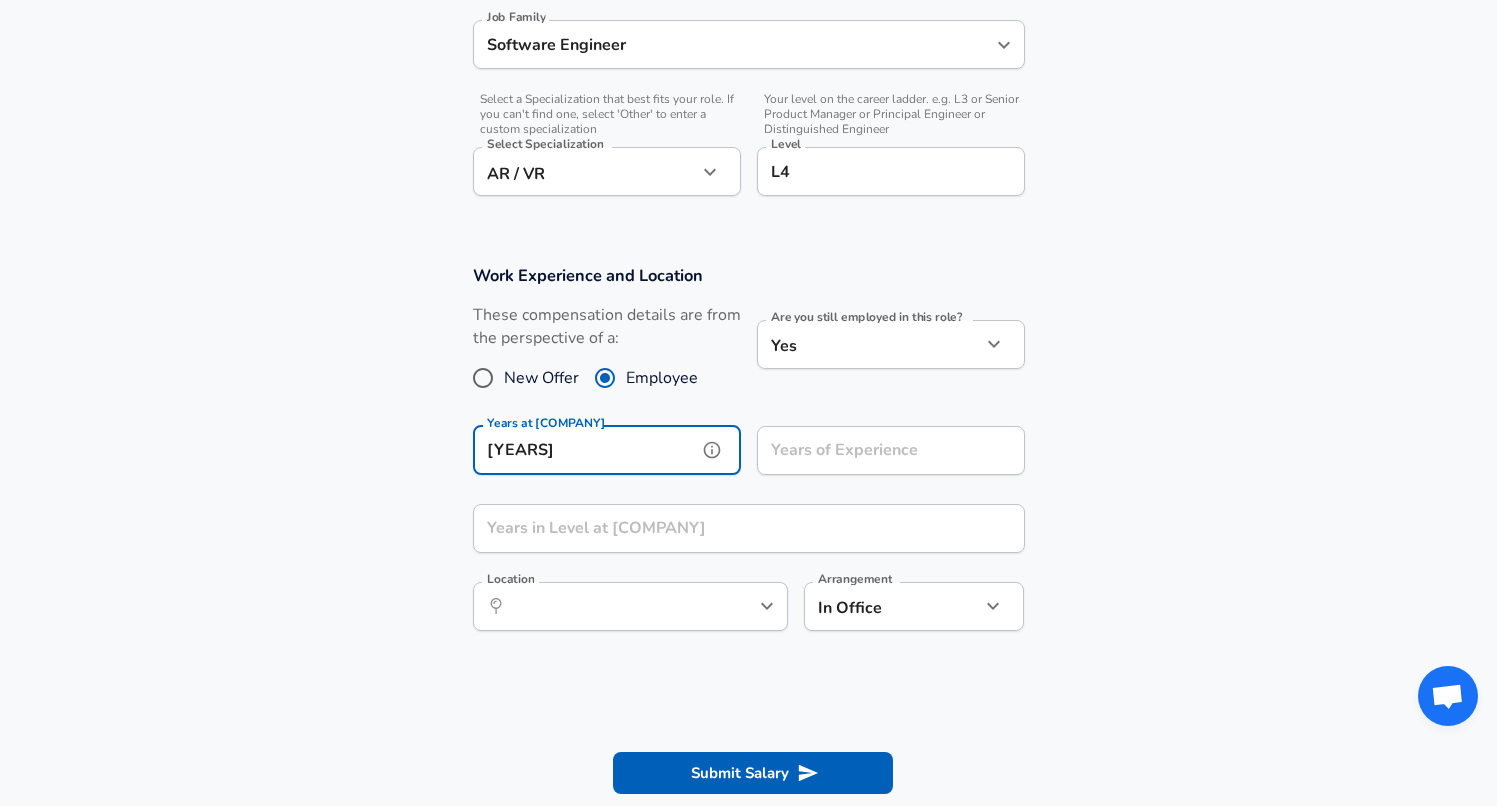 type on "[YEARS]" 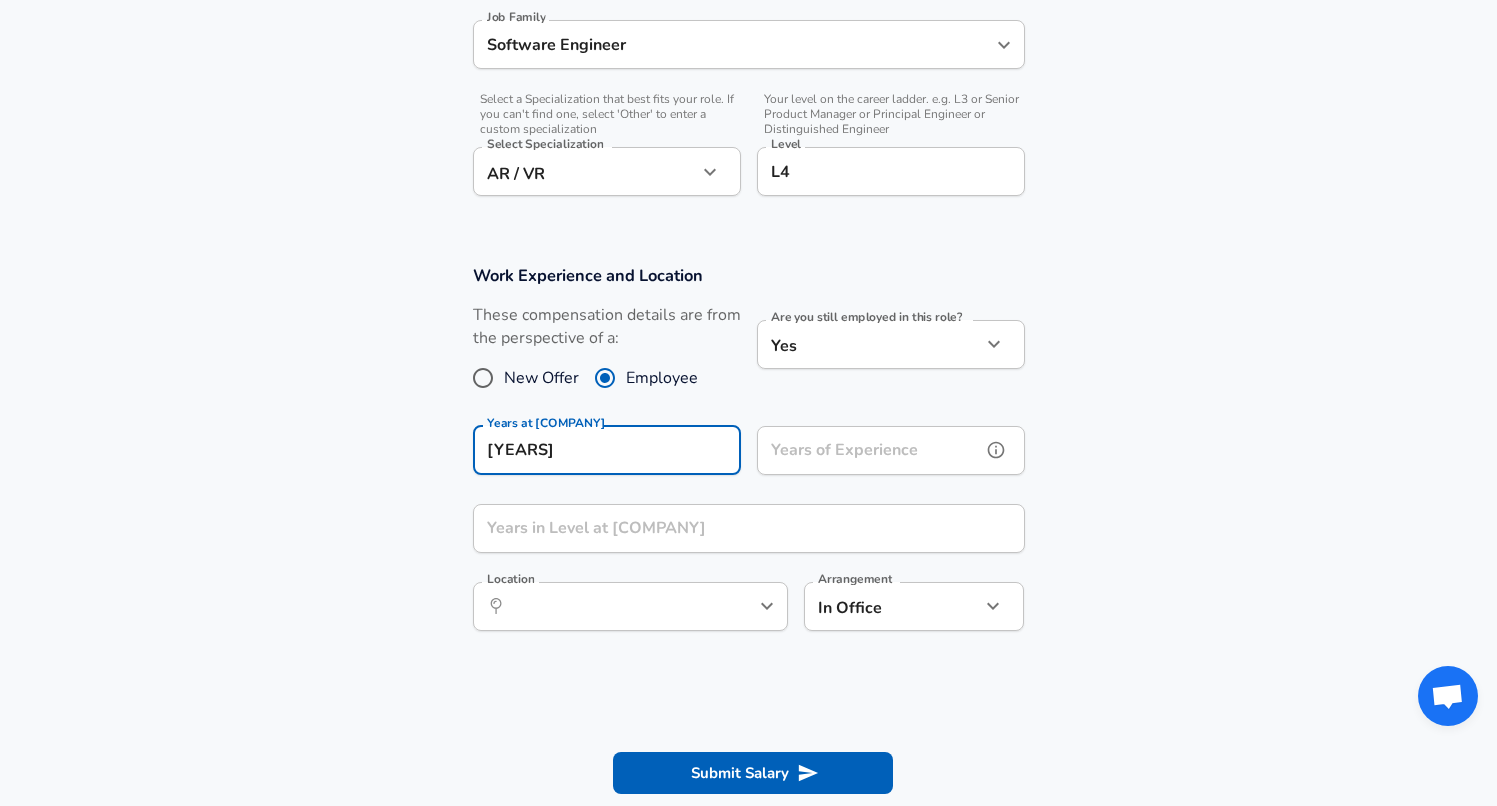 click on "Years of Experience" at bounding box center [869, 450] 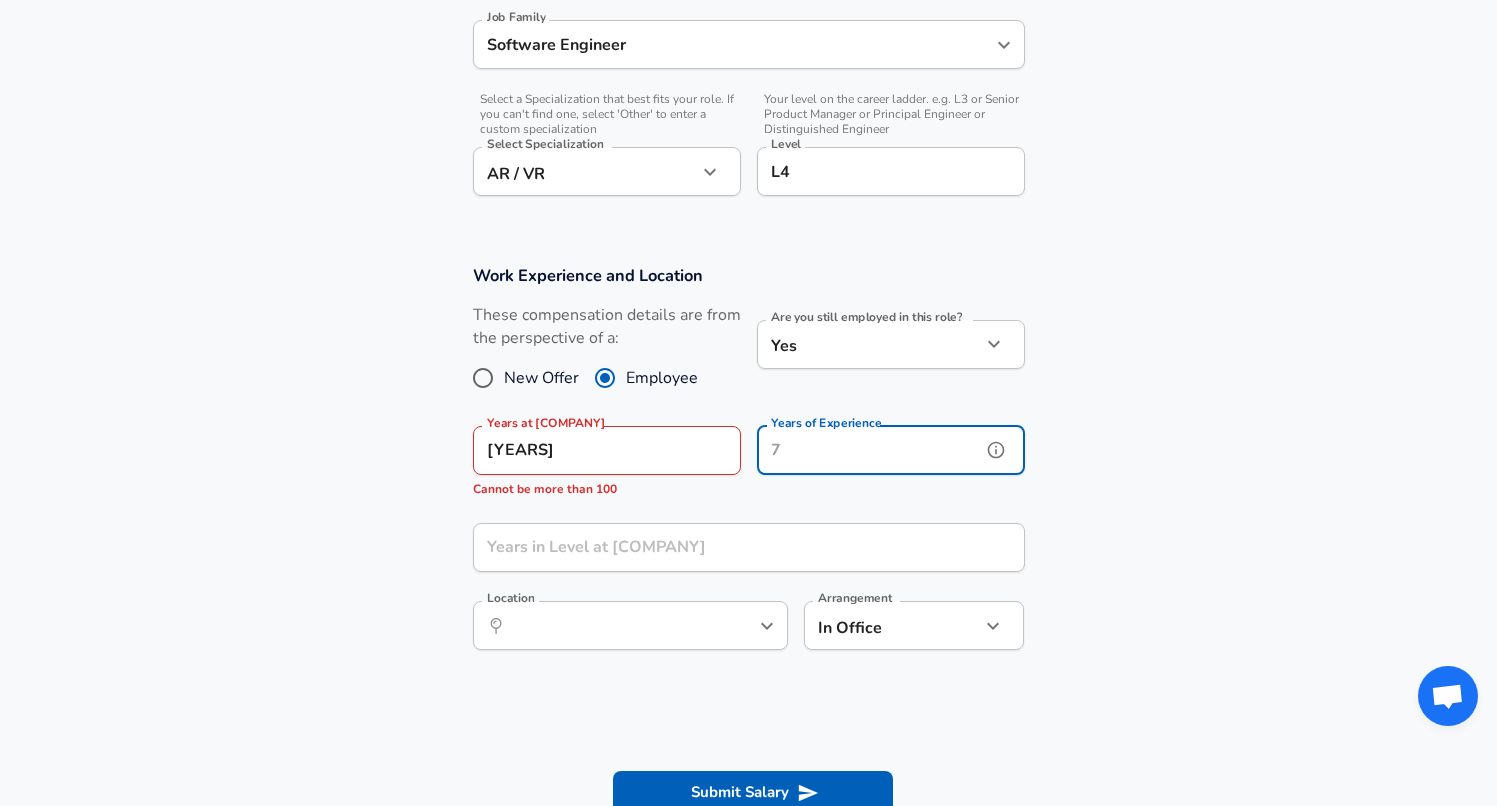 type on "5" 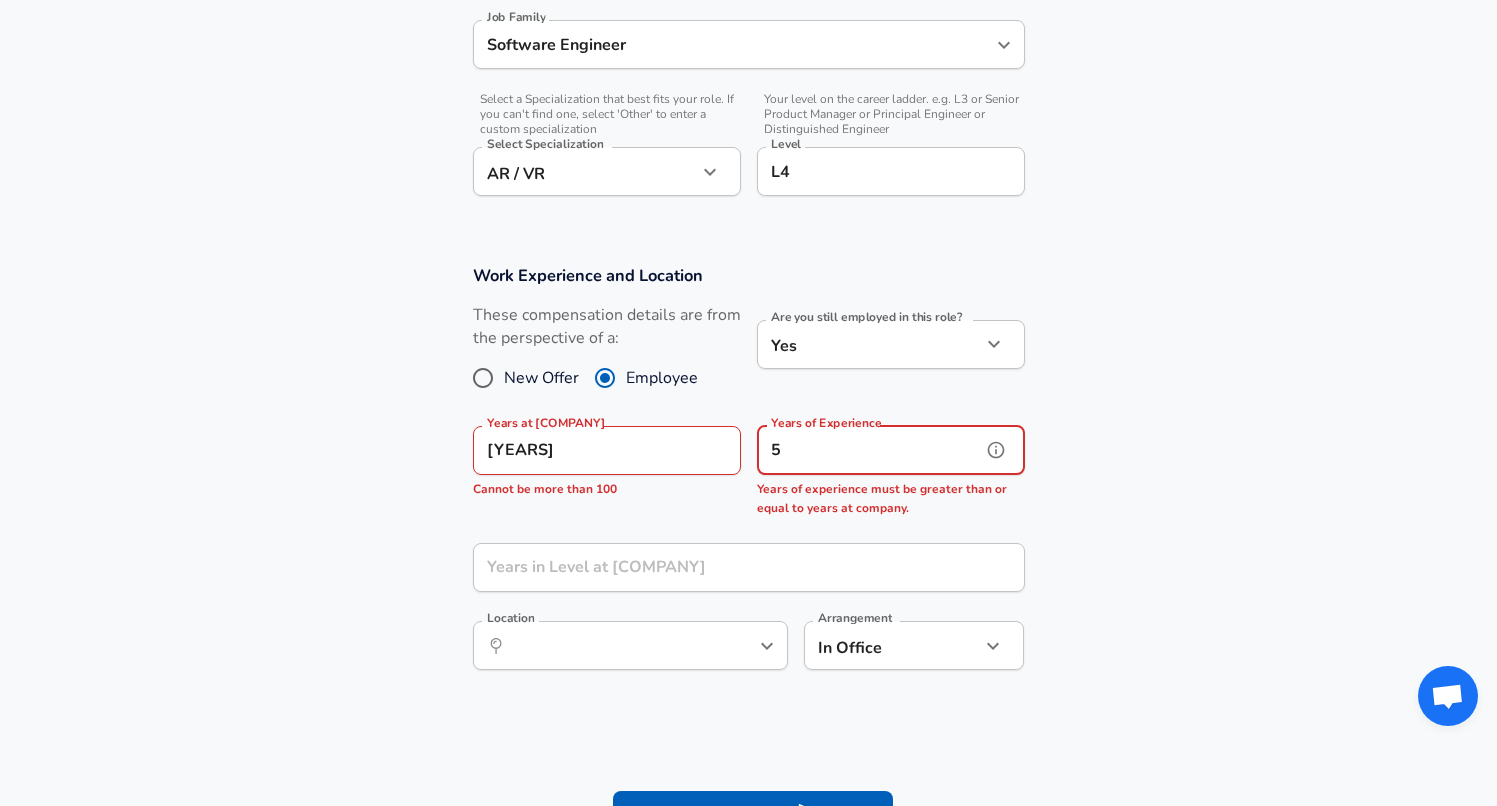 drag, startPoint x: 864, startPoint y: 453, endPoint x: 608, endPoint y: 444, distance: 256.15814 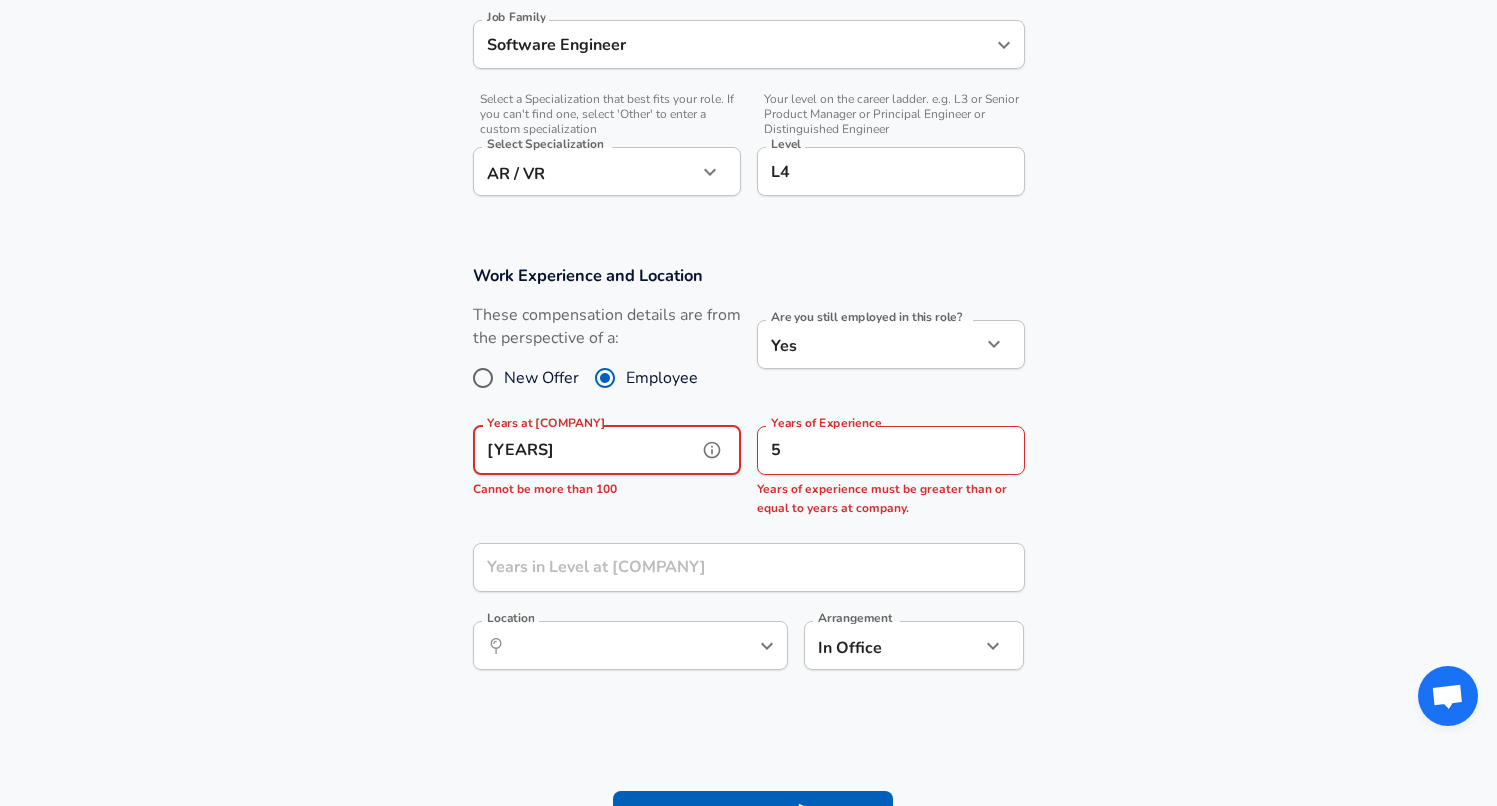 drag, startPoint x: 604, startPoint y: 456, endPoint x: 394, endPoint y: 437, distance: 210.85777 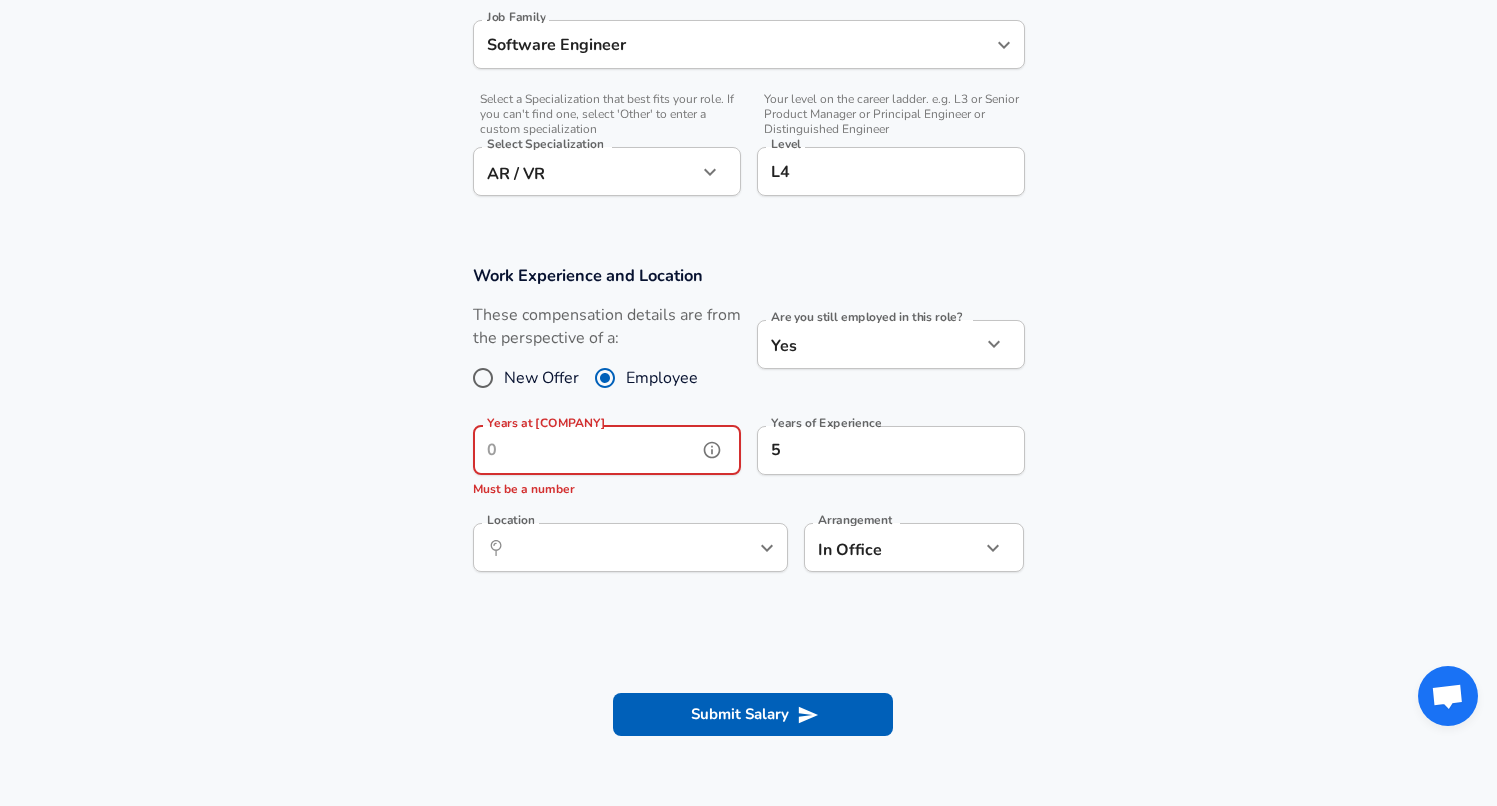 click 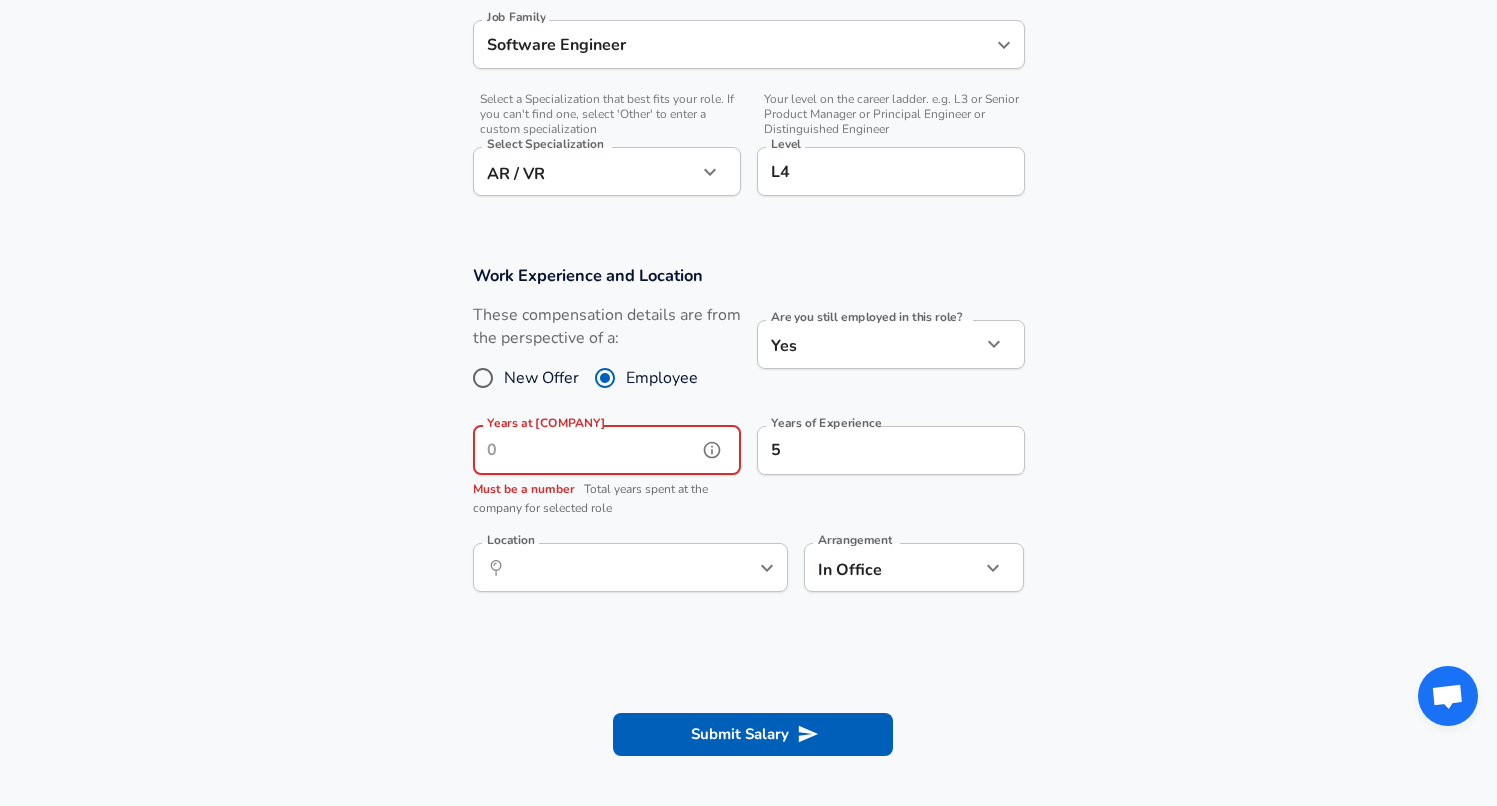 click on "Years at [COMPANY]" at bounding box center [585, 450] 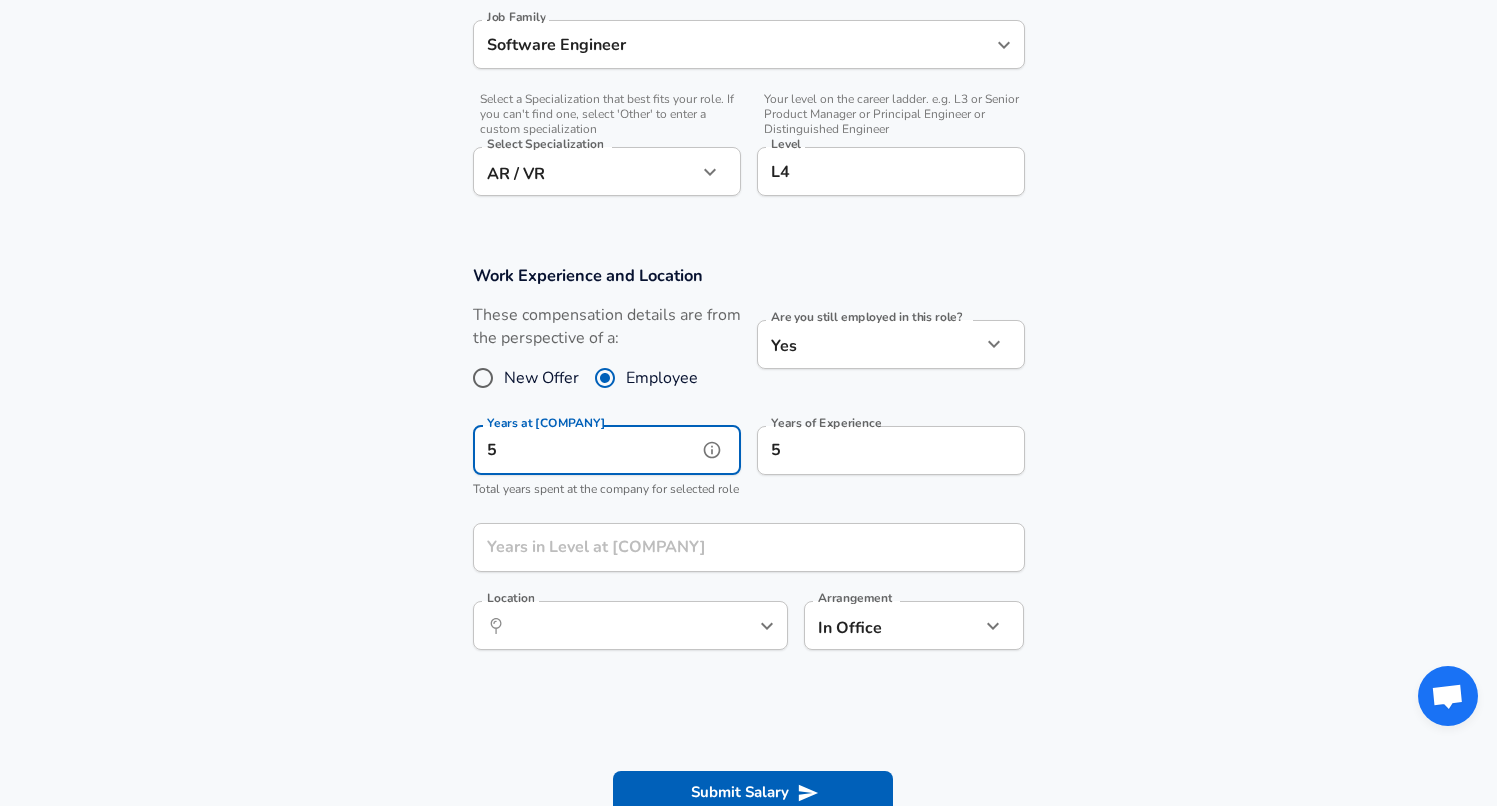 type on "5" 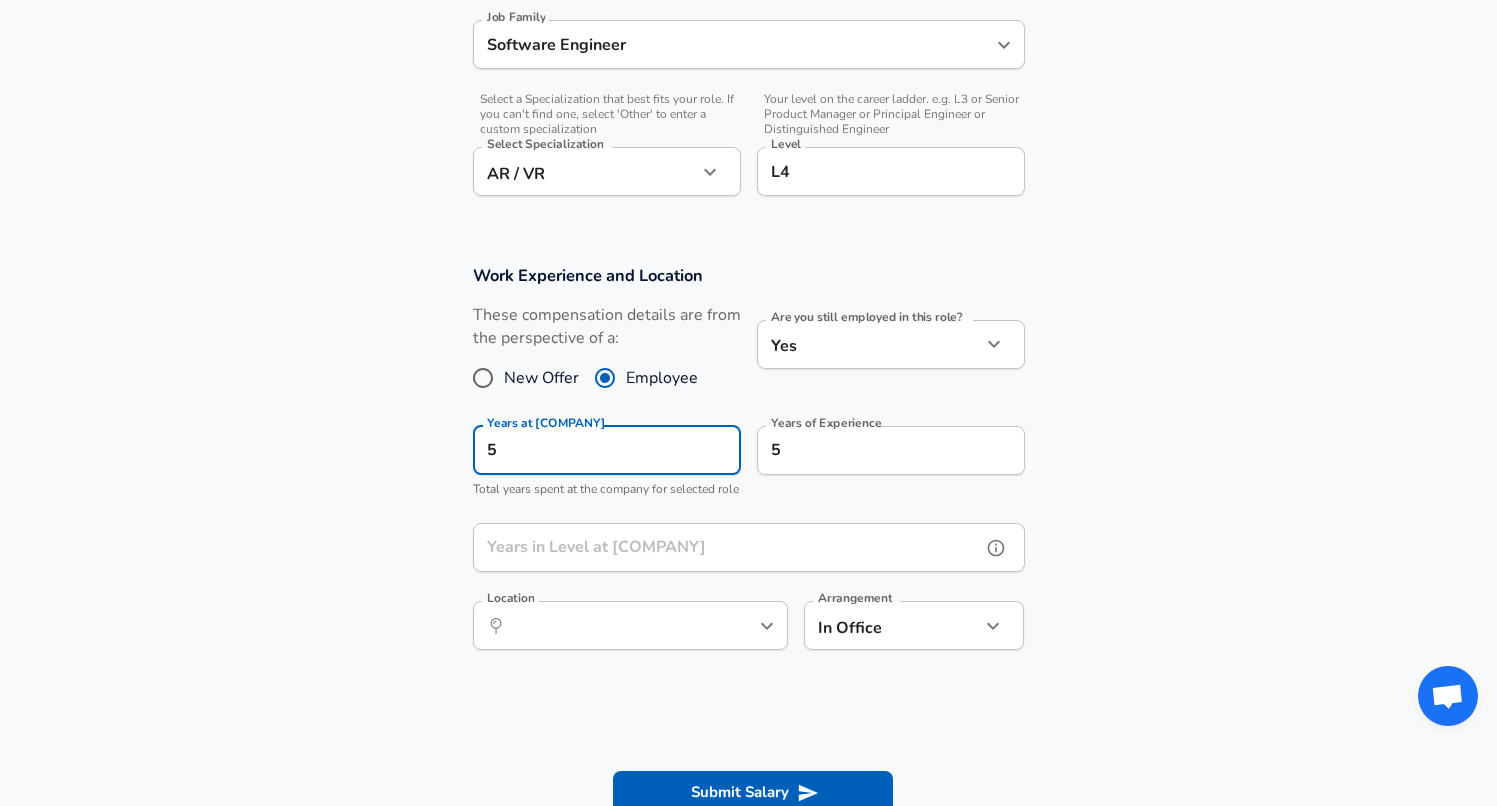 click on "Years in Level at [COMPANY]" at bounding box center [727, 547] 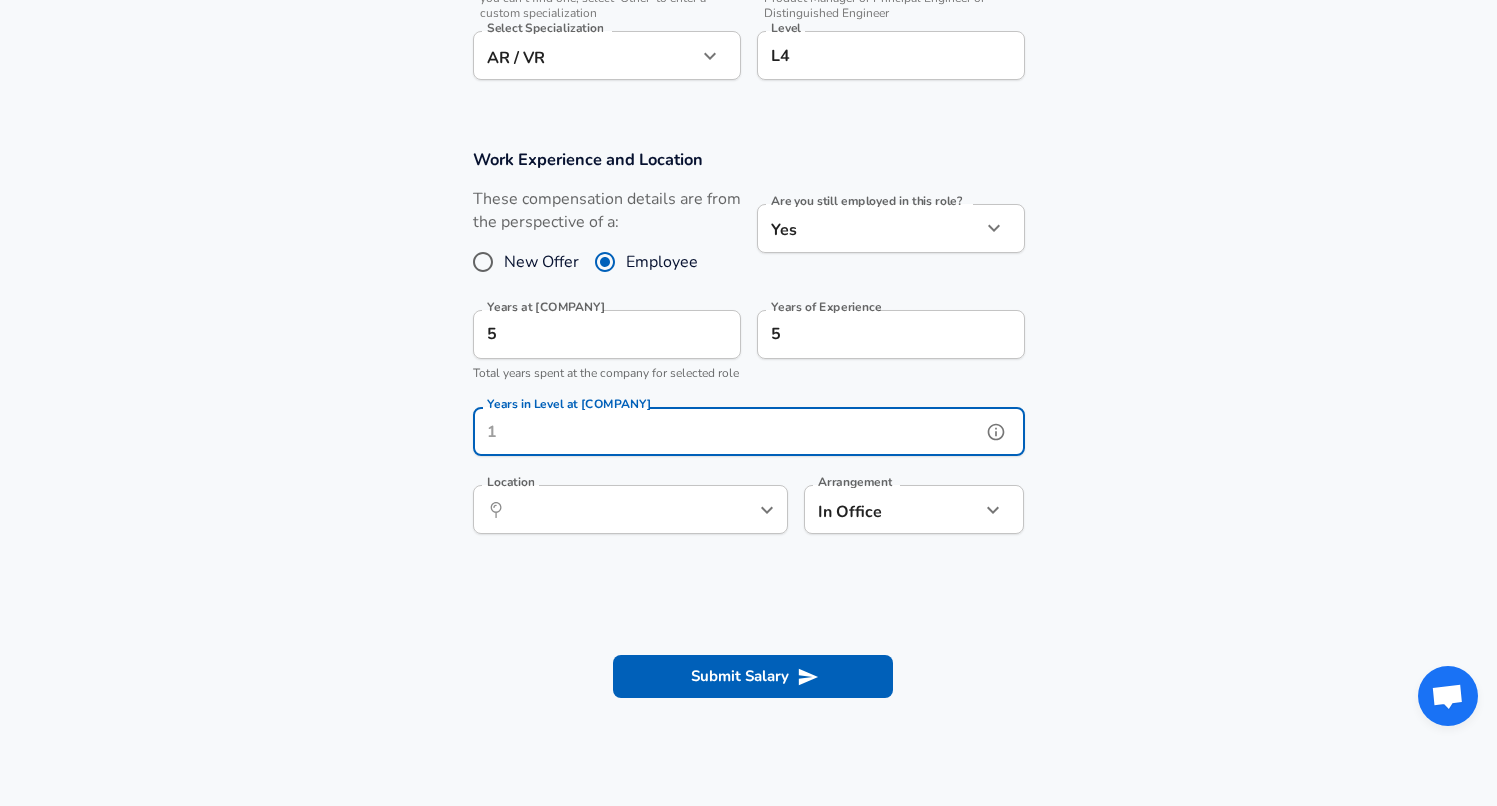 scroll, scrollTop: 737, scrollLeft: 0, axis: vertical 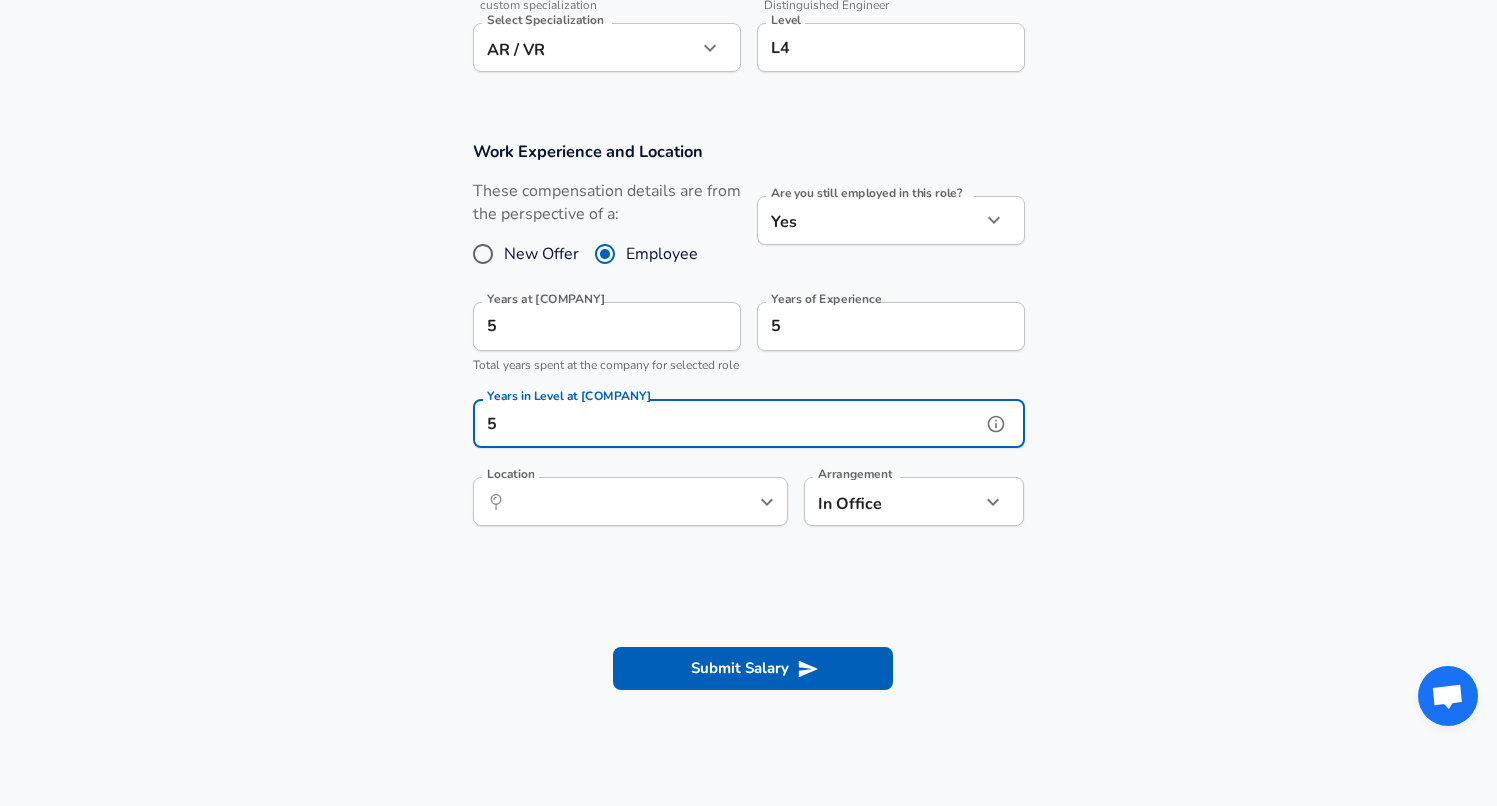type on "5" 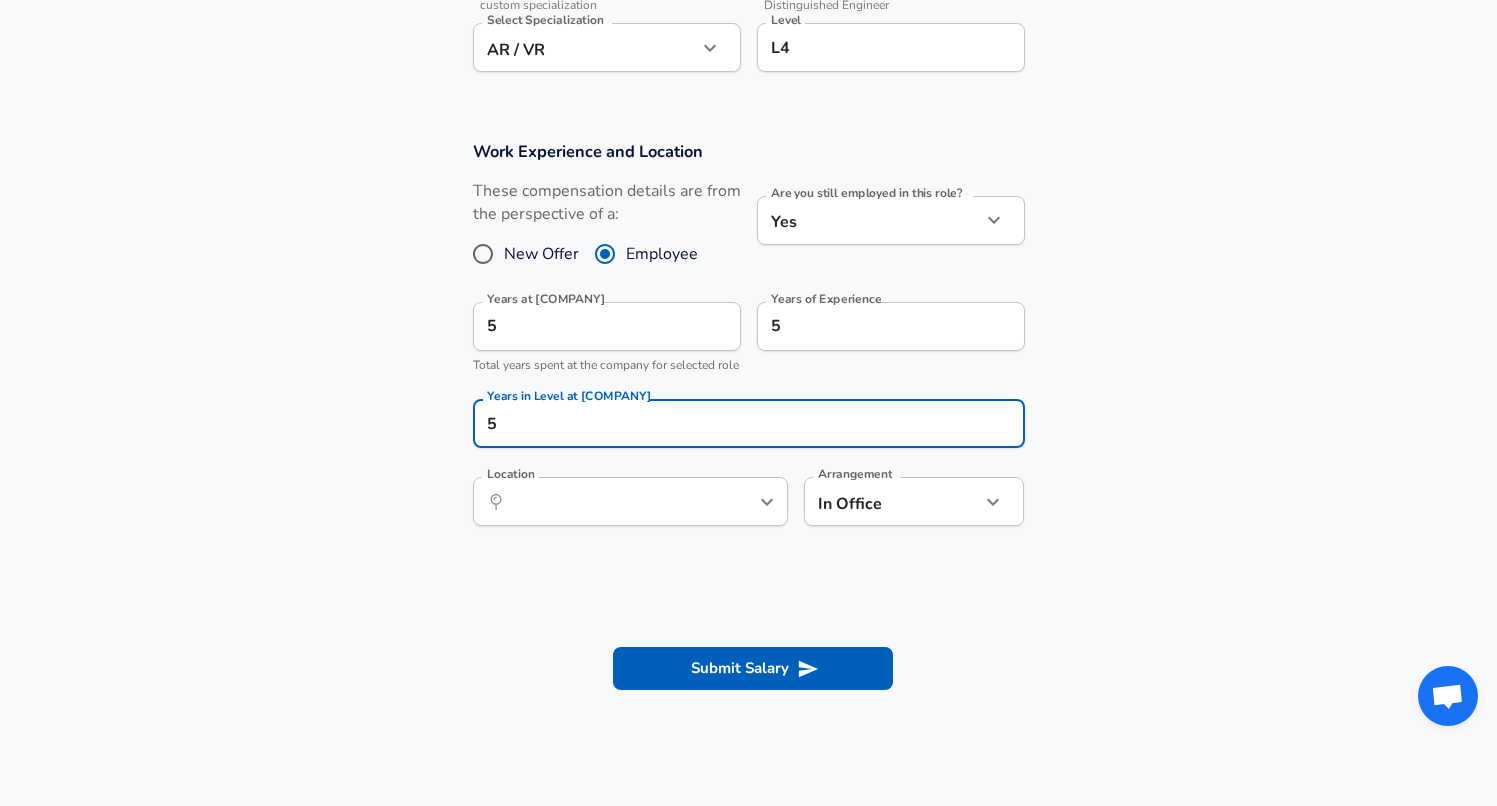 click on "Arrangement In Office office Arrangement" at bounding box center (906, 500) 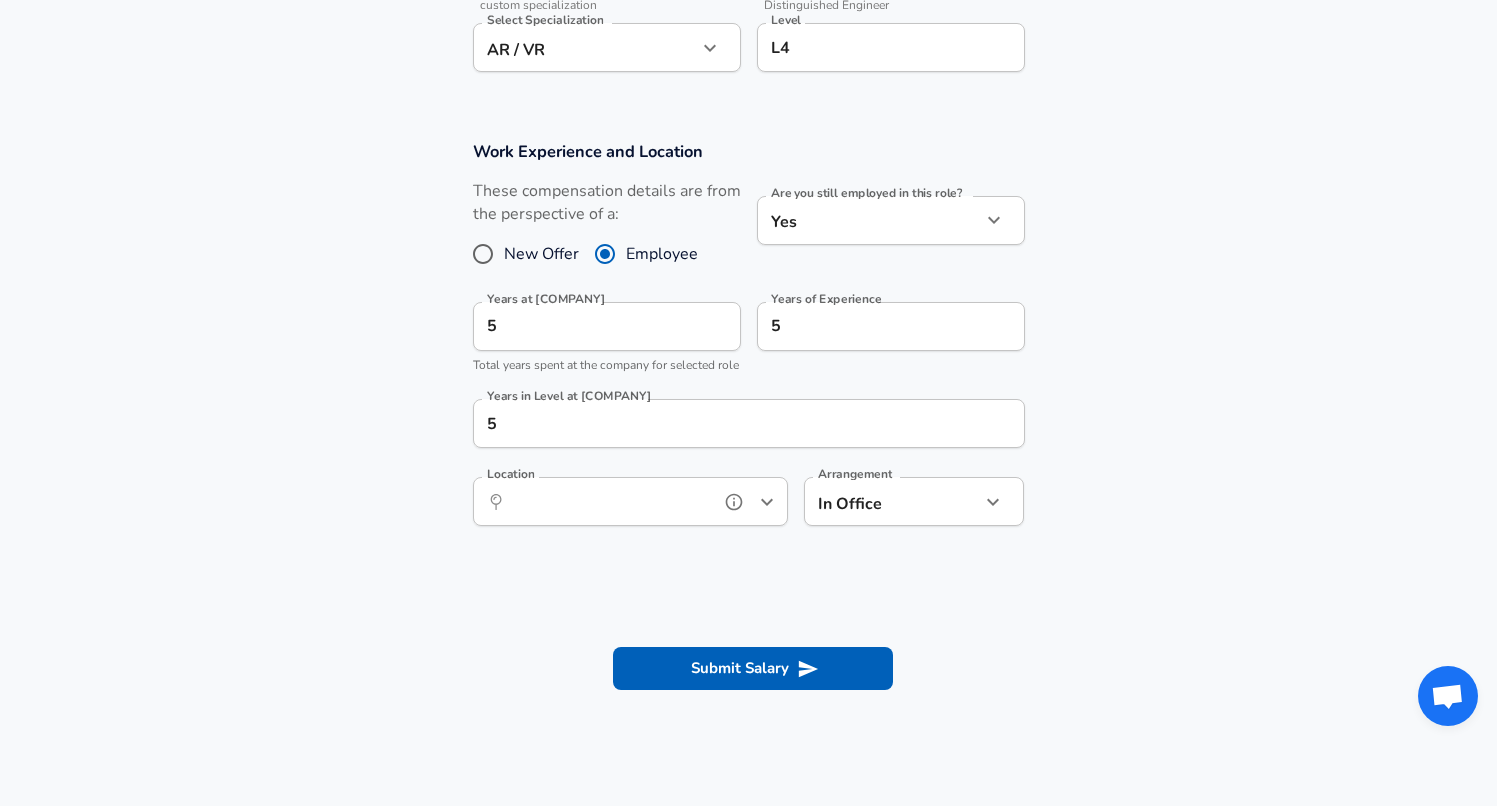 click on "Location" at bounding box center (608, 501) 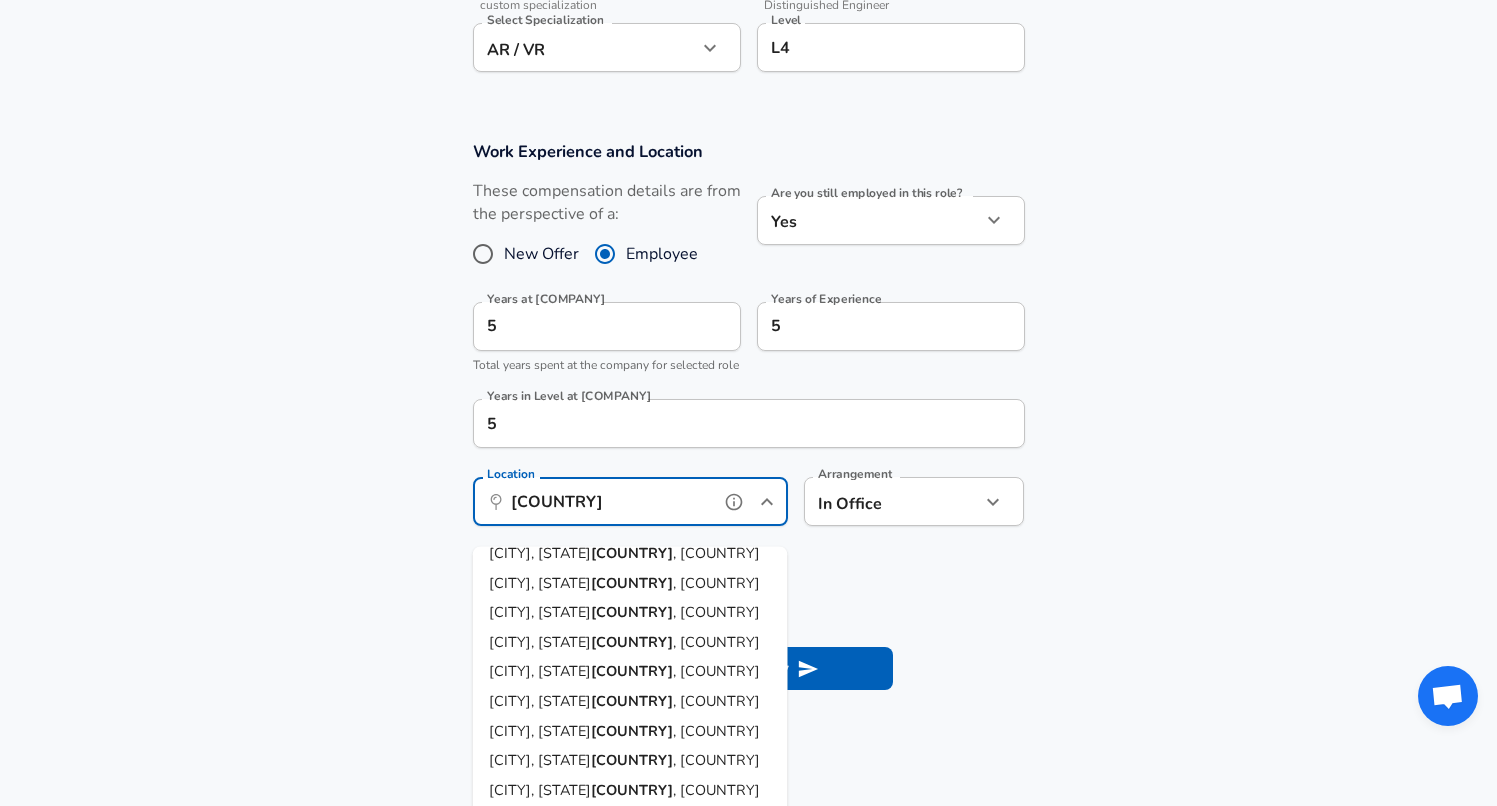 scroll, scrollTop: 17, scrollLeft: 0, axis: vertical 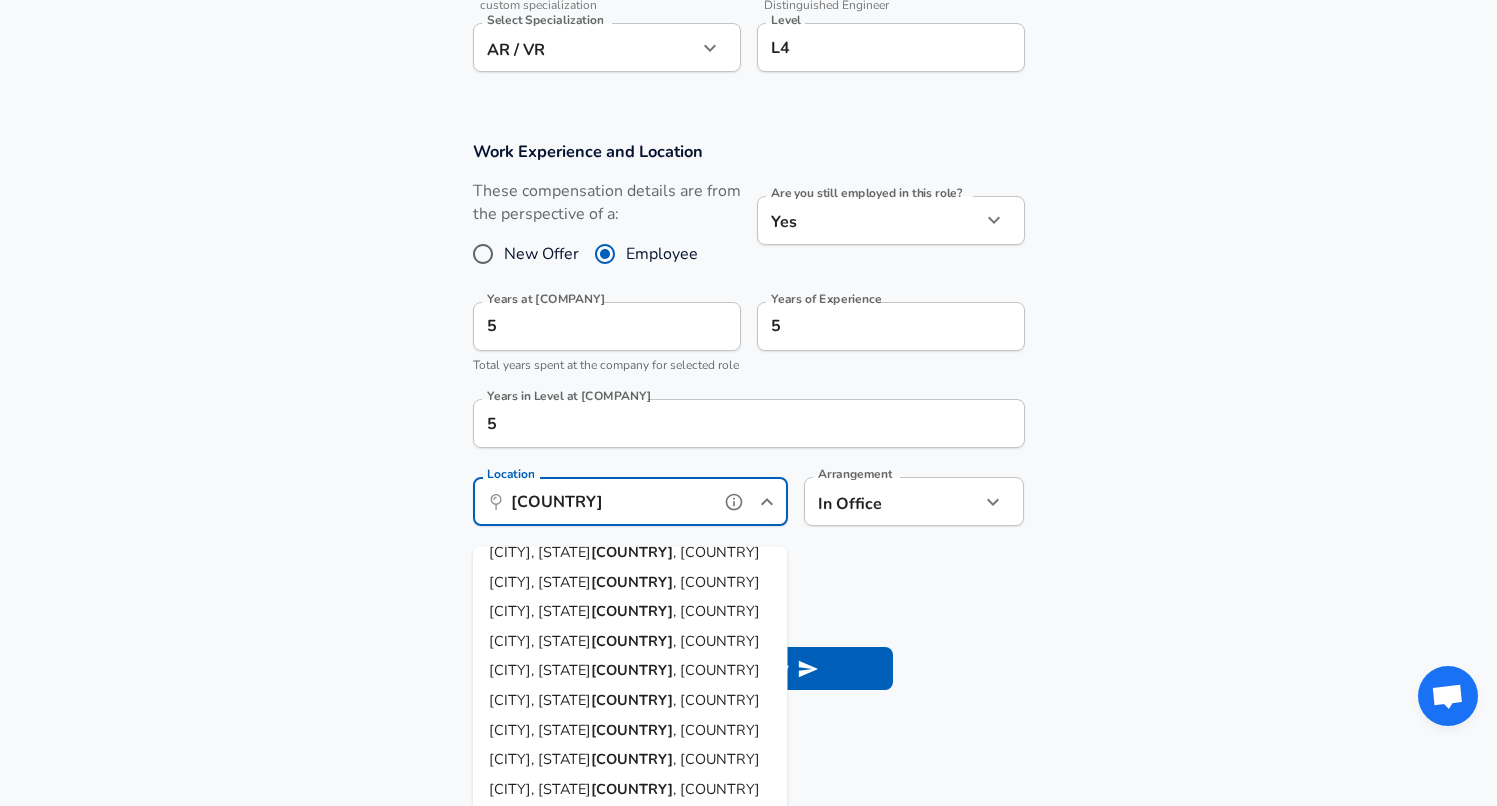 click on "[COUNTRY]" at bounding box center [632, 700] 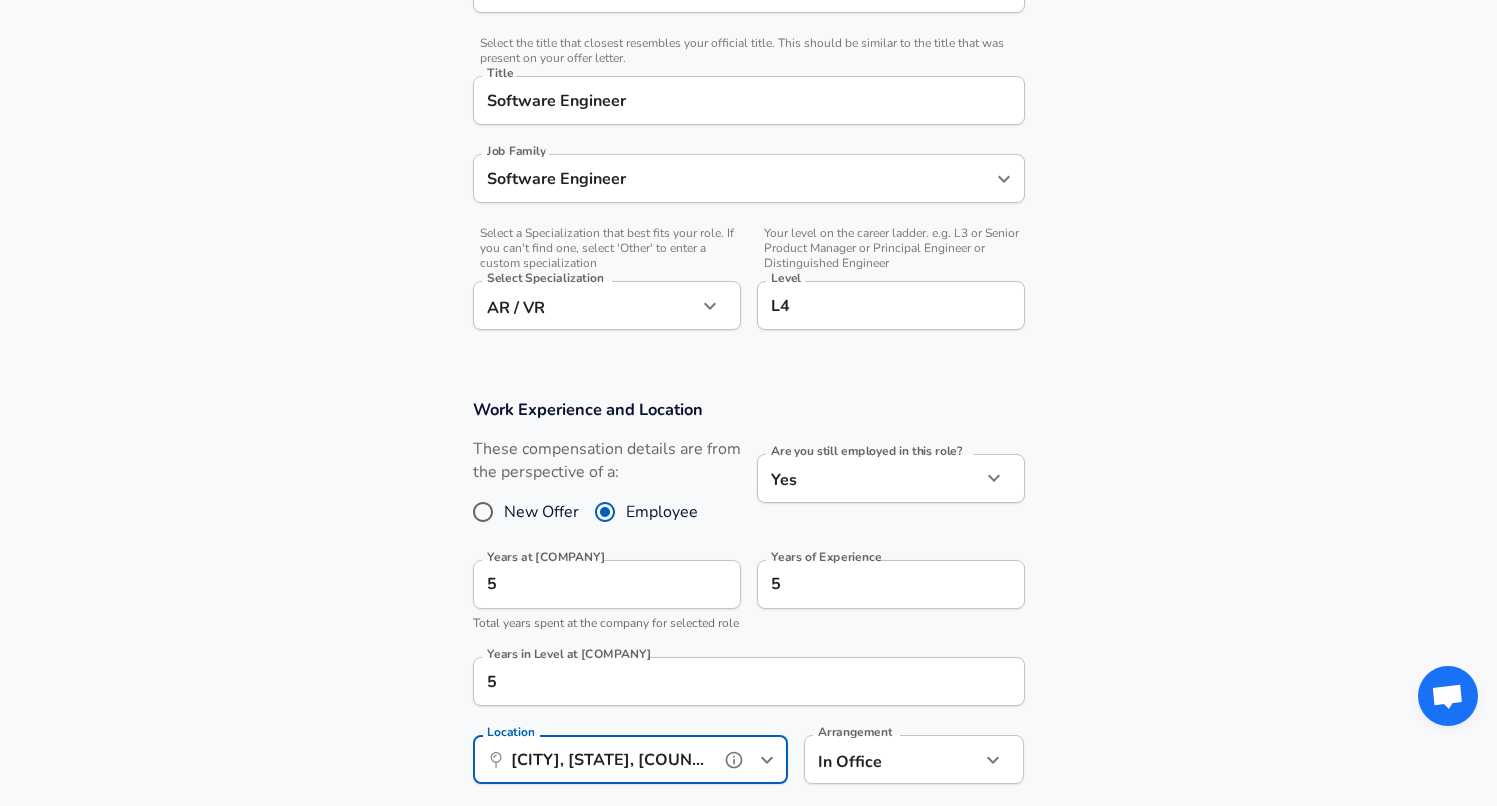 scroll, scrollTop: 486, scrollLeft: 0, axis: vertical 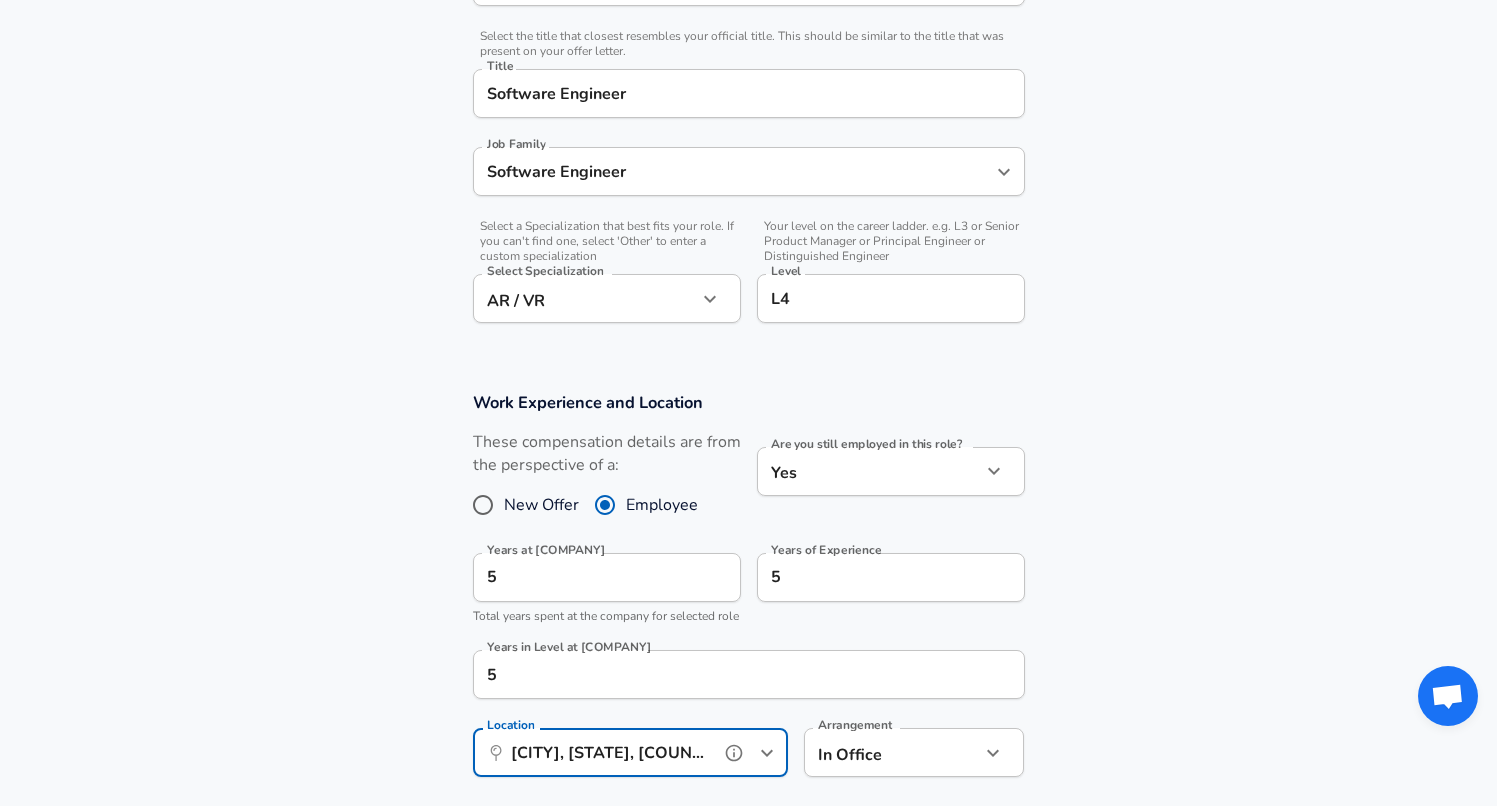 type on "[CITY], [STATE], [COUNTRY]" 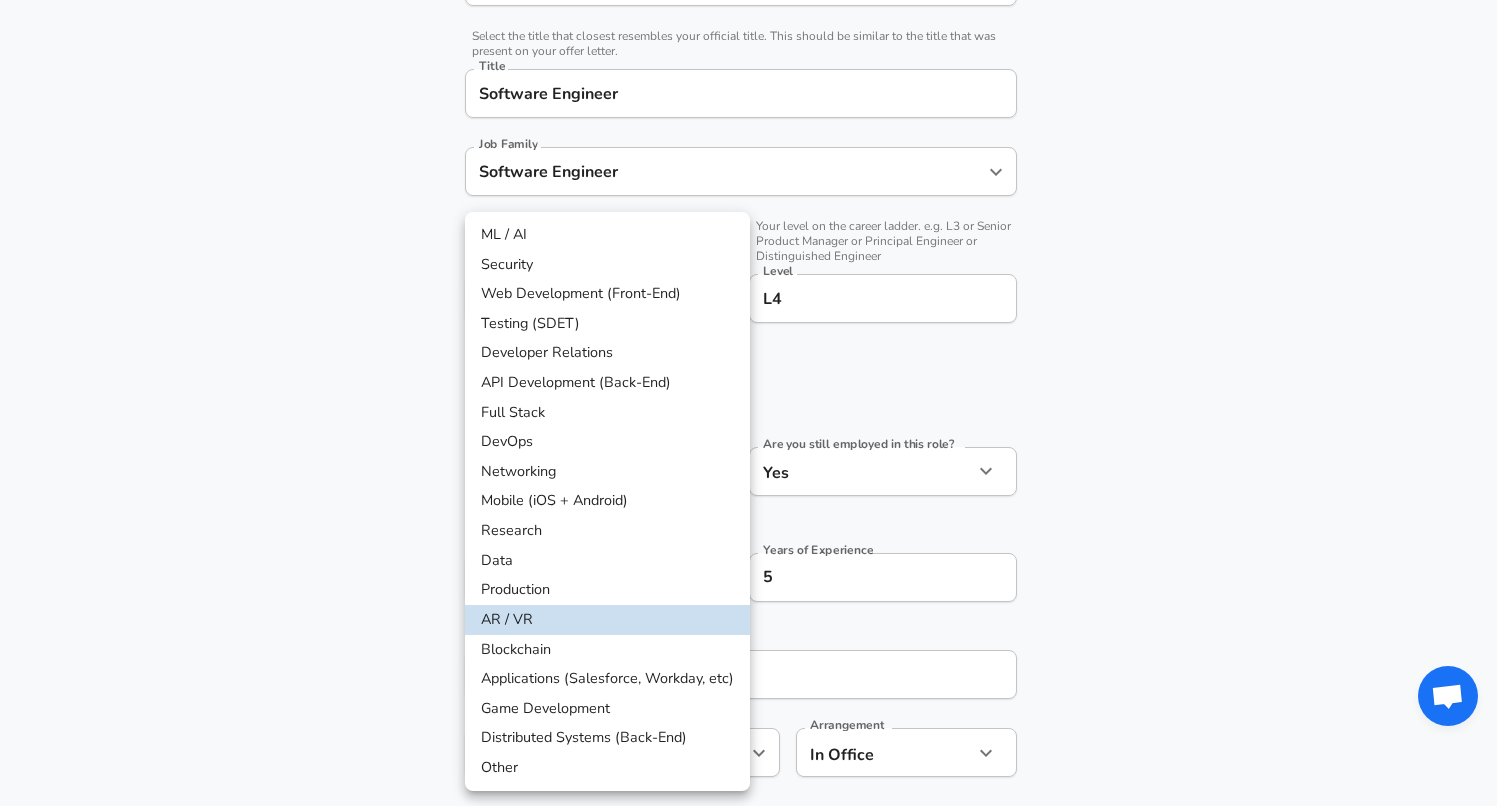 click on "Restart Add Your Salary Upload your offer letter   to verify your submission Enhance Privacy and Anonymity No Automatically hides specific fields until there are enough submissions to safely display the full details.   More Details Based on your submission and the data points that we have already collected, we will automatically hide and anonymize specific fields if there aren't enough data points to remain sufficiently anonymous. Company & Title Information   Enter the company you received your offer from Company [COMPANY] Company   Select the title that closest resembles your official title. This should be similar to the title that was present on your offer letter. Title [TITLE] Title Job Family [JOB_FAMILY] Job Family   Select a Specialization that best fits your role. If you can't find one, select 'Other' to enter a custom specialization Select Specialization AR / VR AR / VR Select Specialization   Level L4 Level Work Experience and Location New Offer Employee Yes yes Years at [COMPANY] 5   5 5 ​" at bounding box center (748, -83) 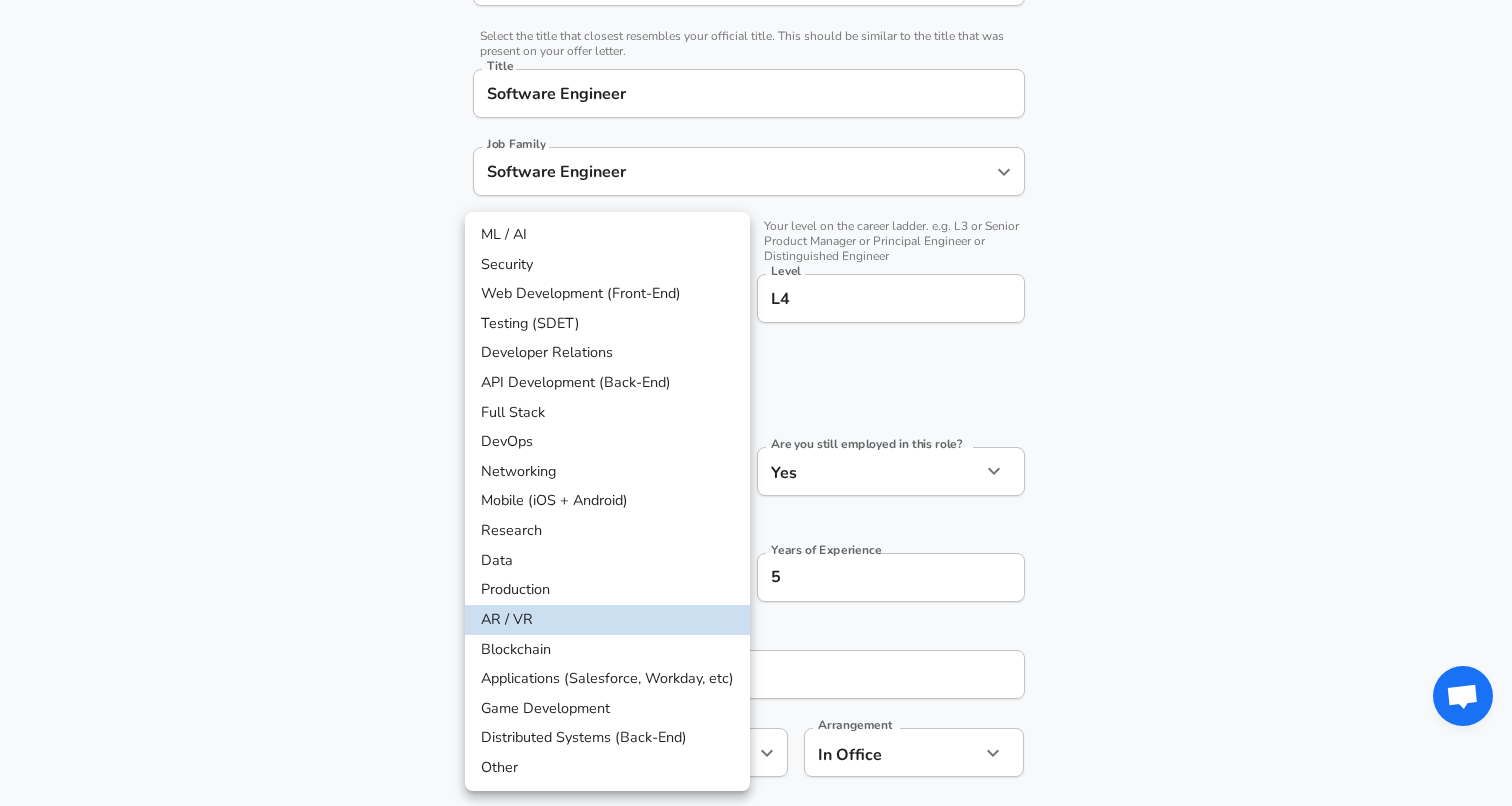 click on "Mobile (iOS + Android)" at bounding box center [607, 501] 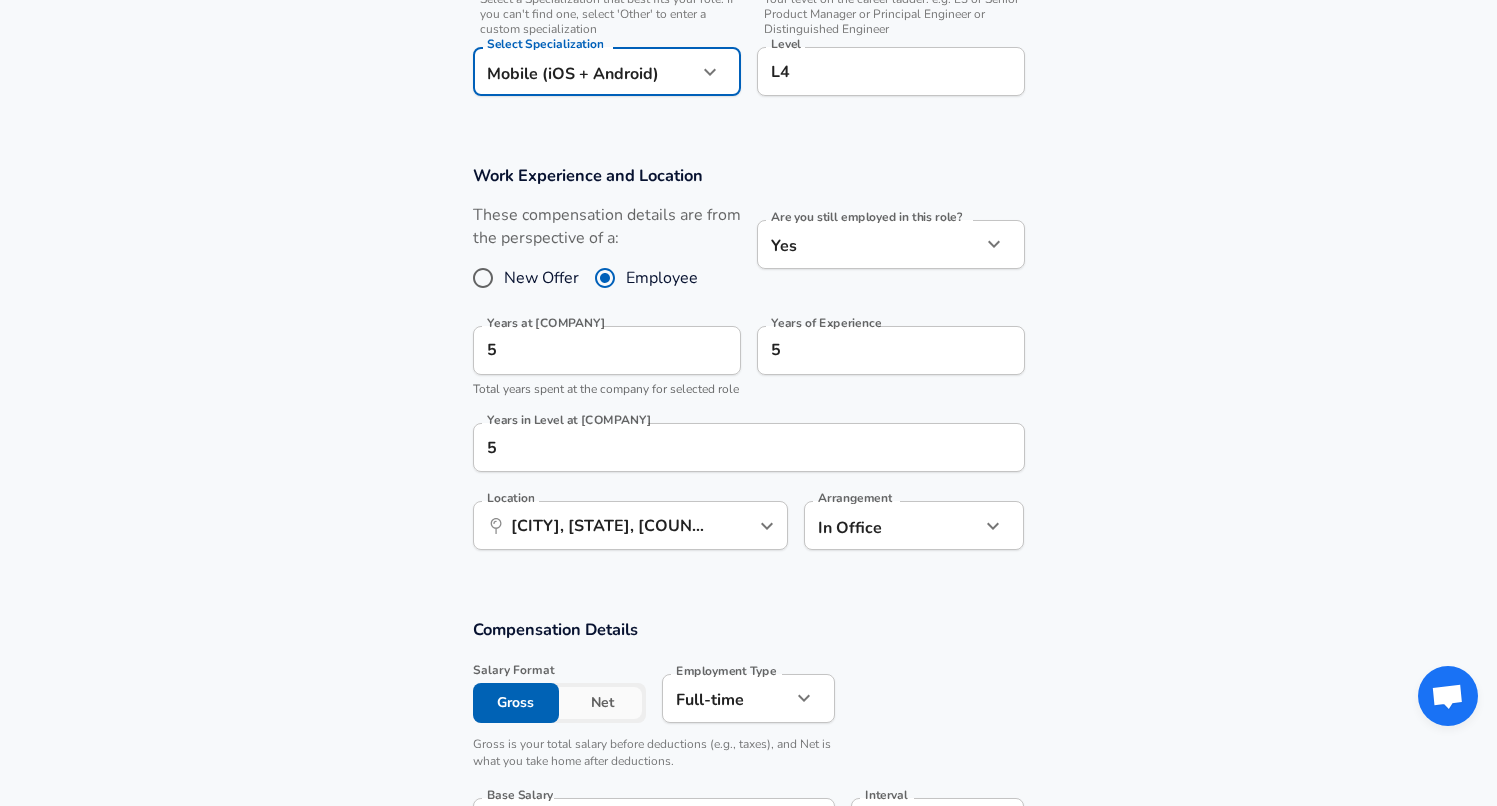 scroll, scrollTop: 722, scrollLeft: 0, axis: vertical 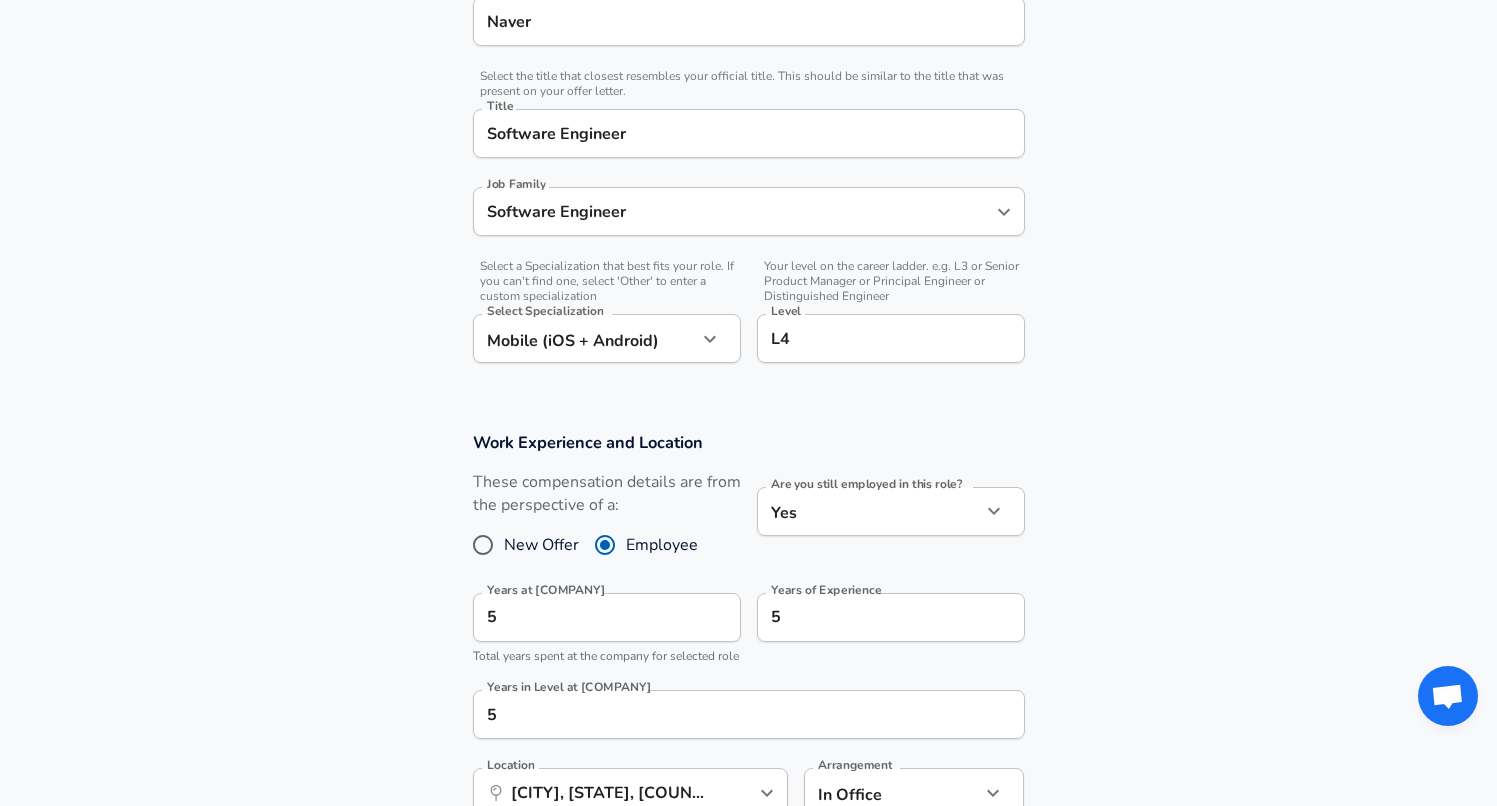 click on "Select a Specialization that best fits your role. If you can't find one, select 'Other' to enter a custom specialization Select Specialization Mobile (iOS + Android) Mobile (iOS + Android) Select Specialization" at bounding box center [599, 312] 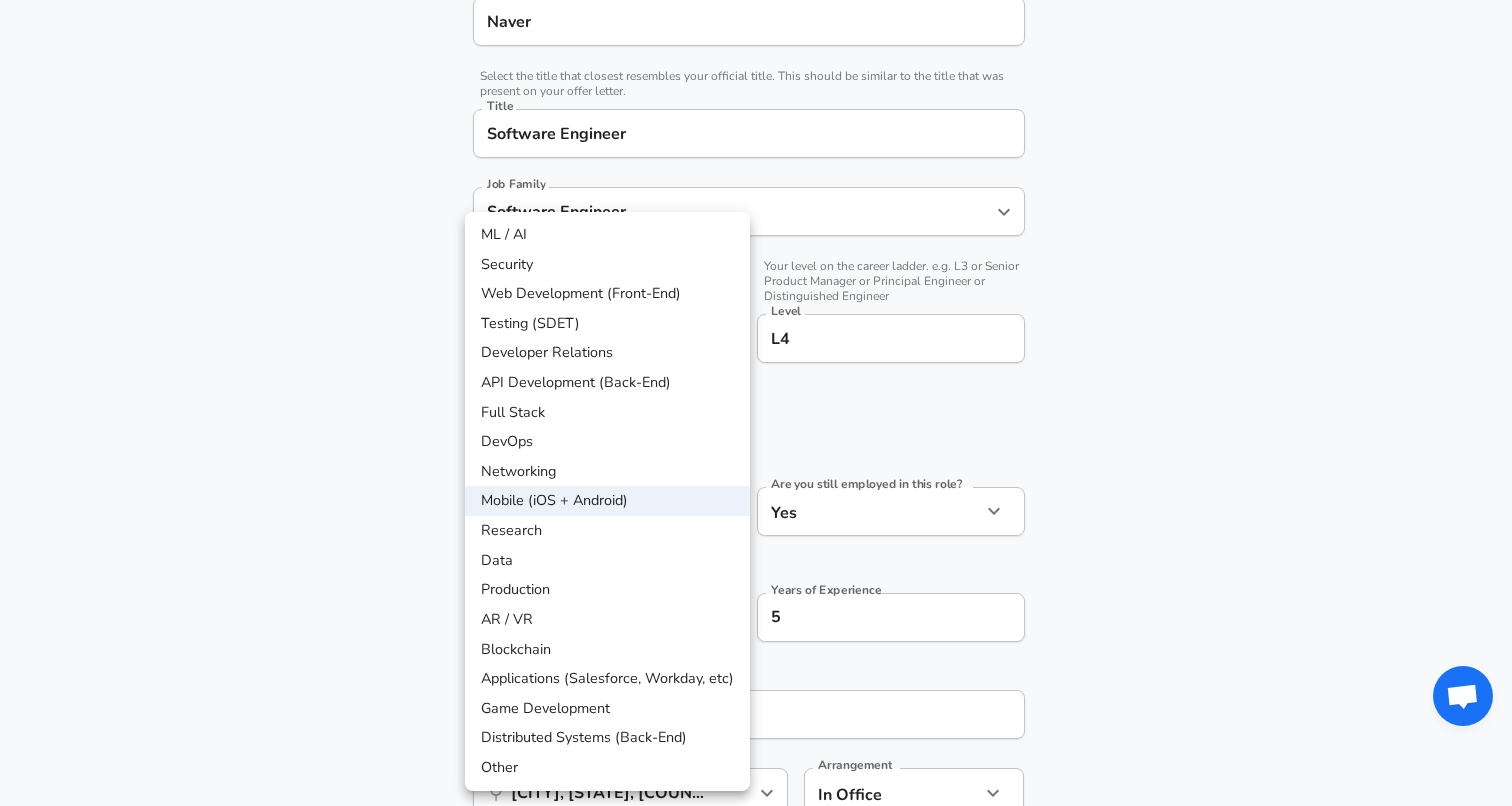 click on "Other" at bounding box center (607, 768) 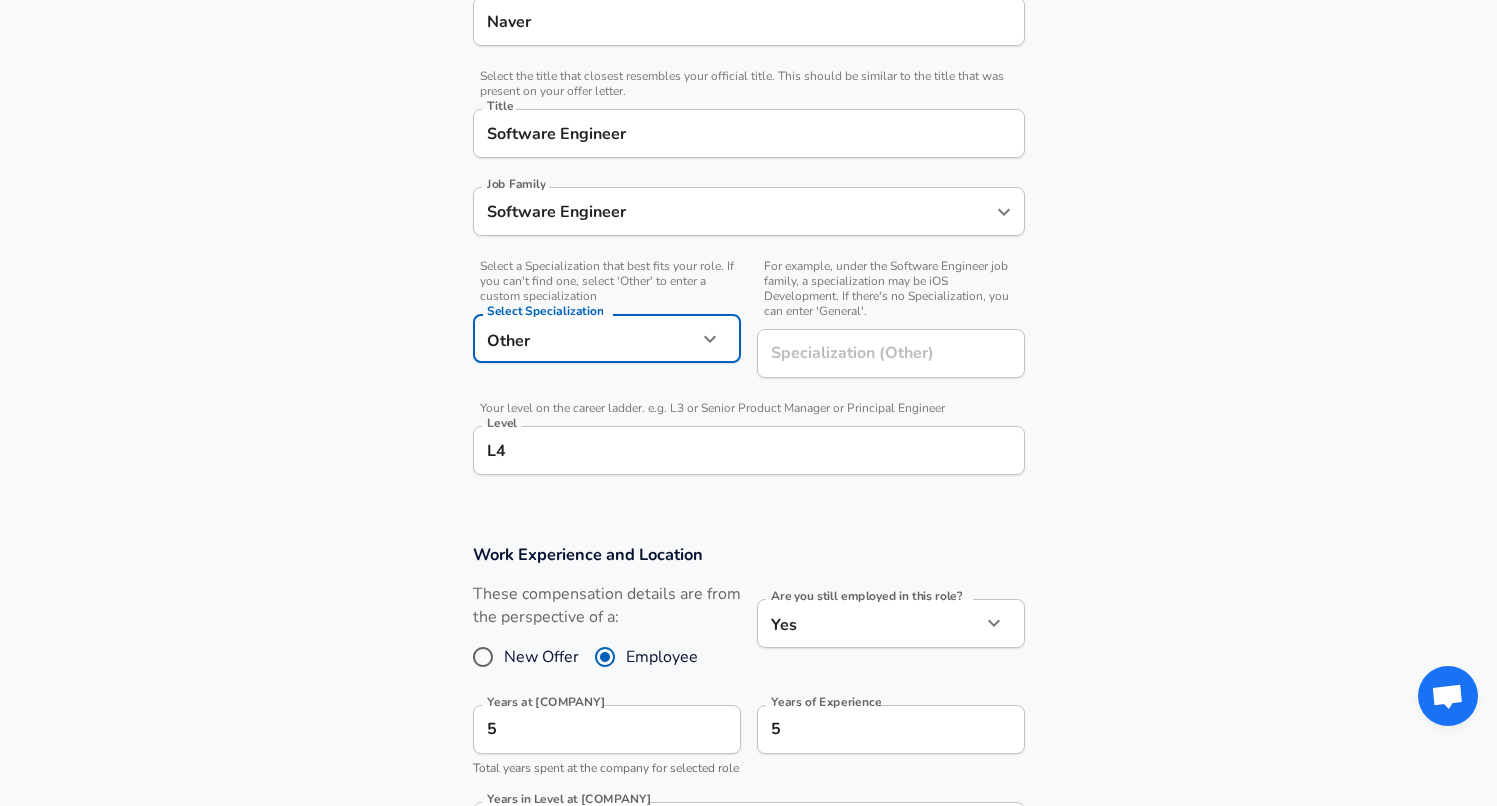 click 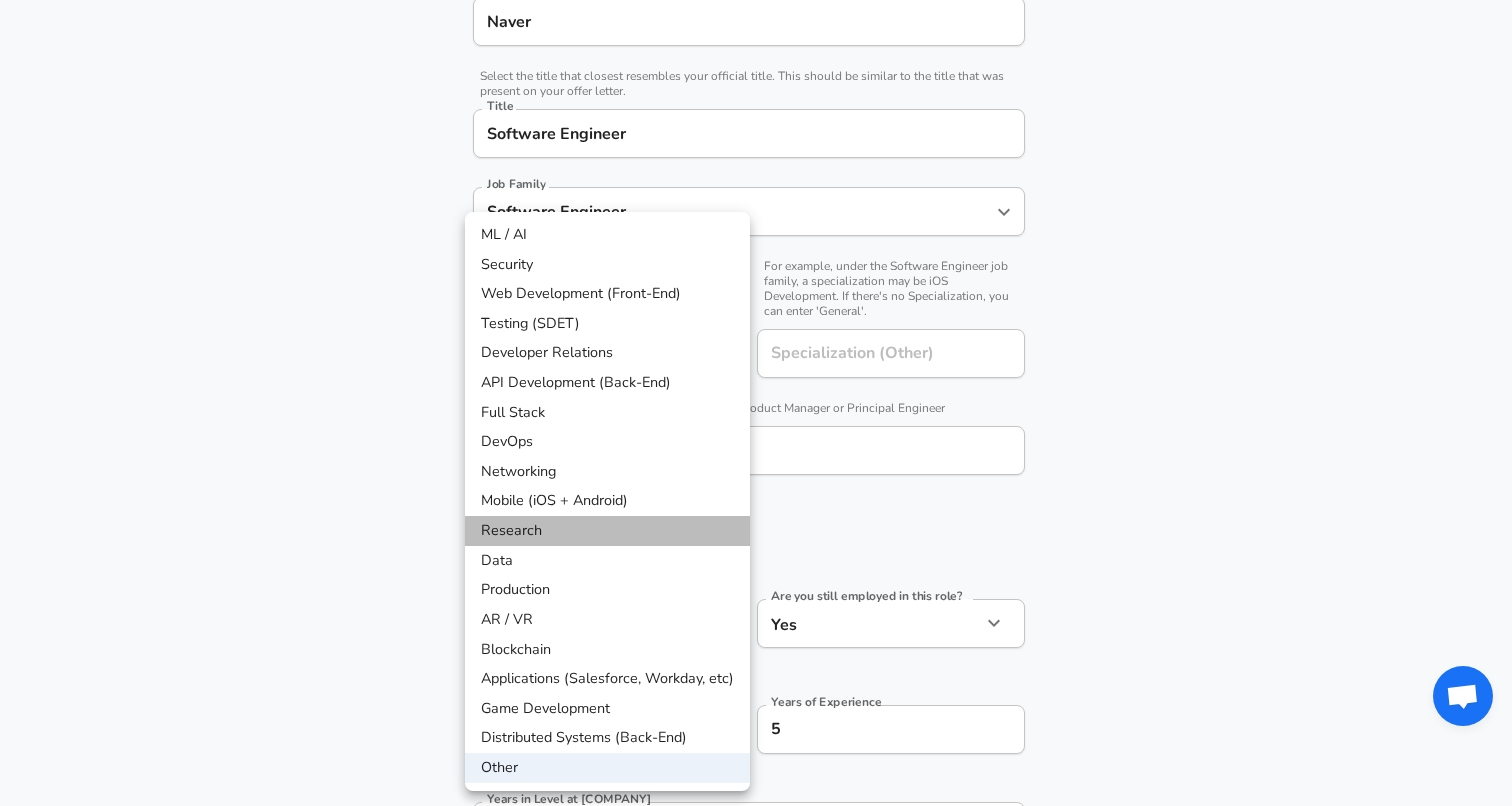 click on "Research" at bounding box center (607, 531) 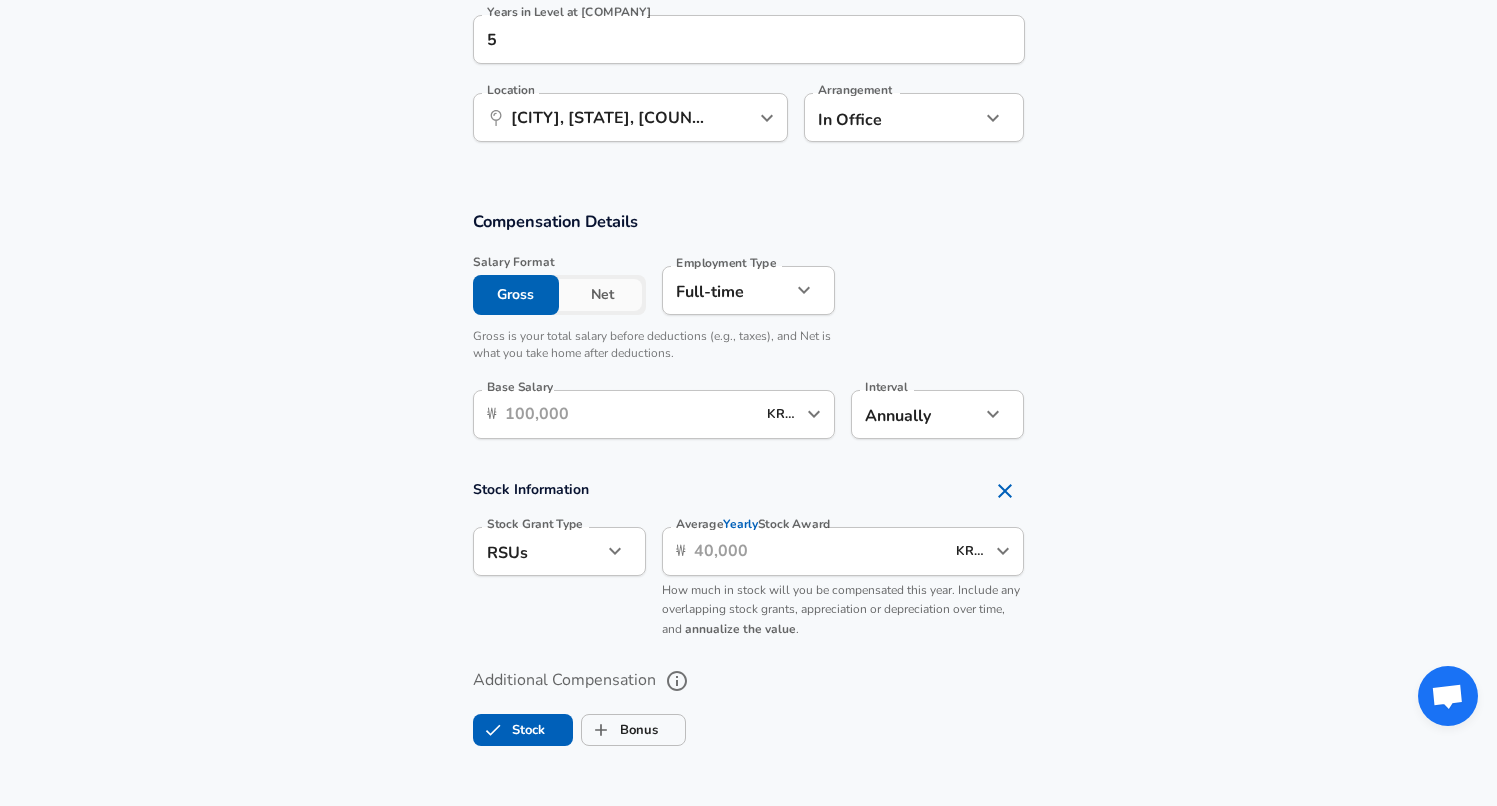scroll, scrollTop: 1136, scrollLeft: 0, axis: vertical 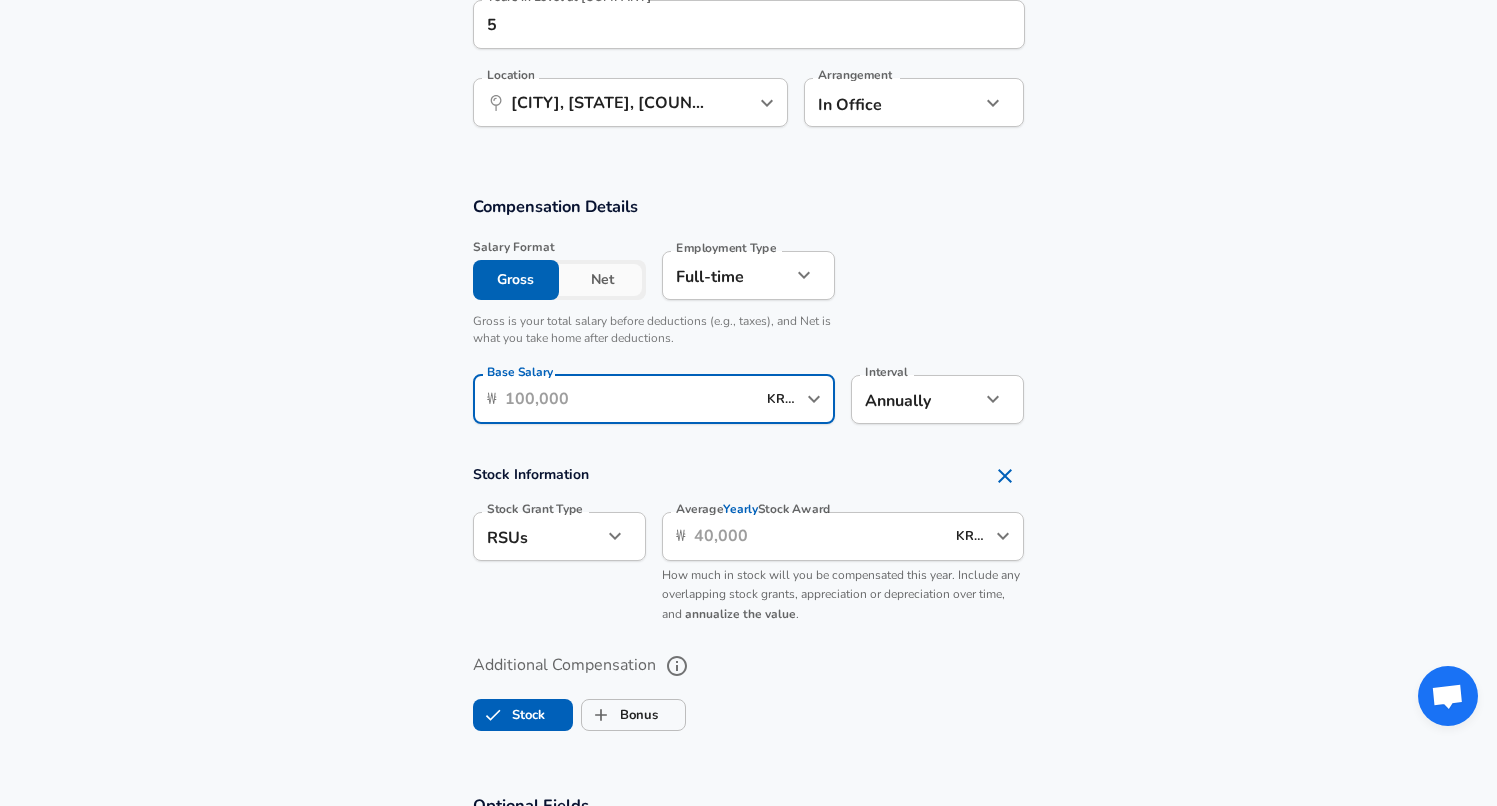 click on "Base Salary" at bounding box center (630, 399) 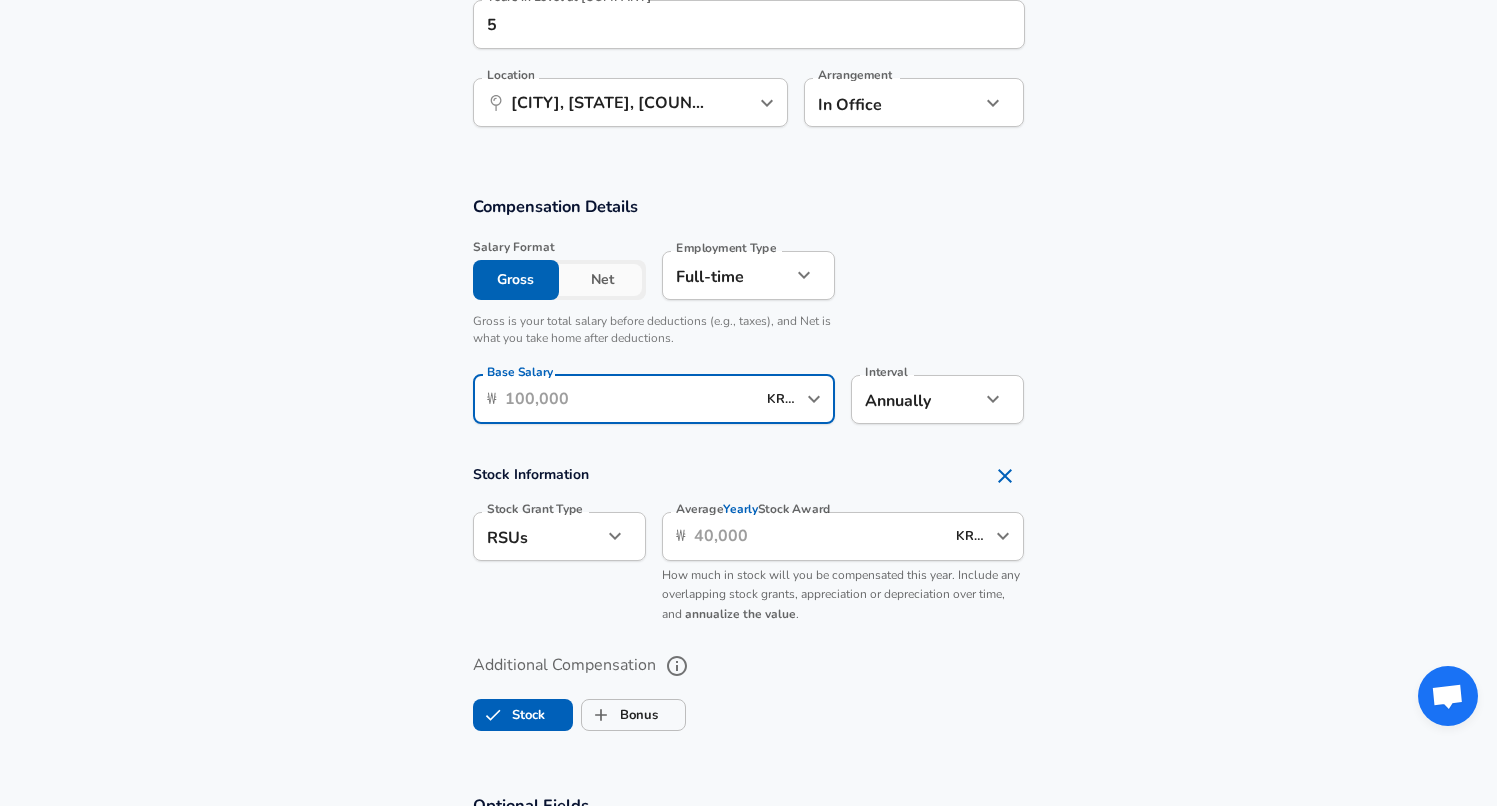 type on "8" 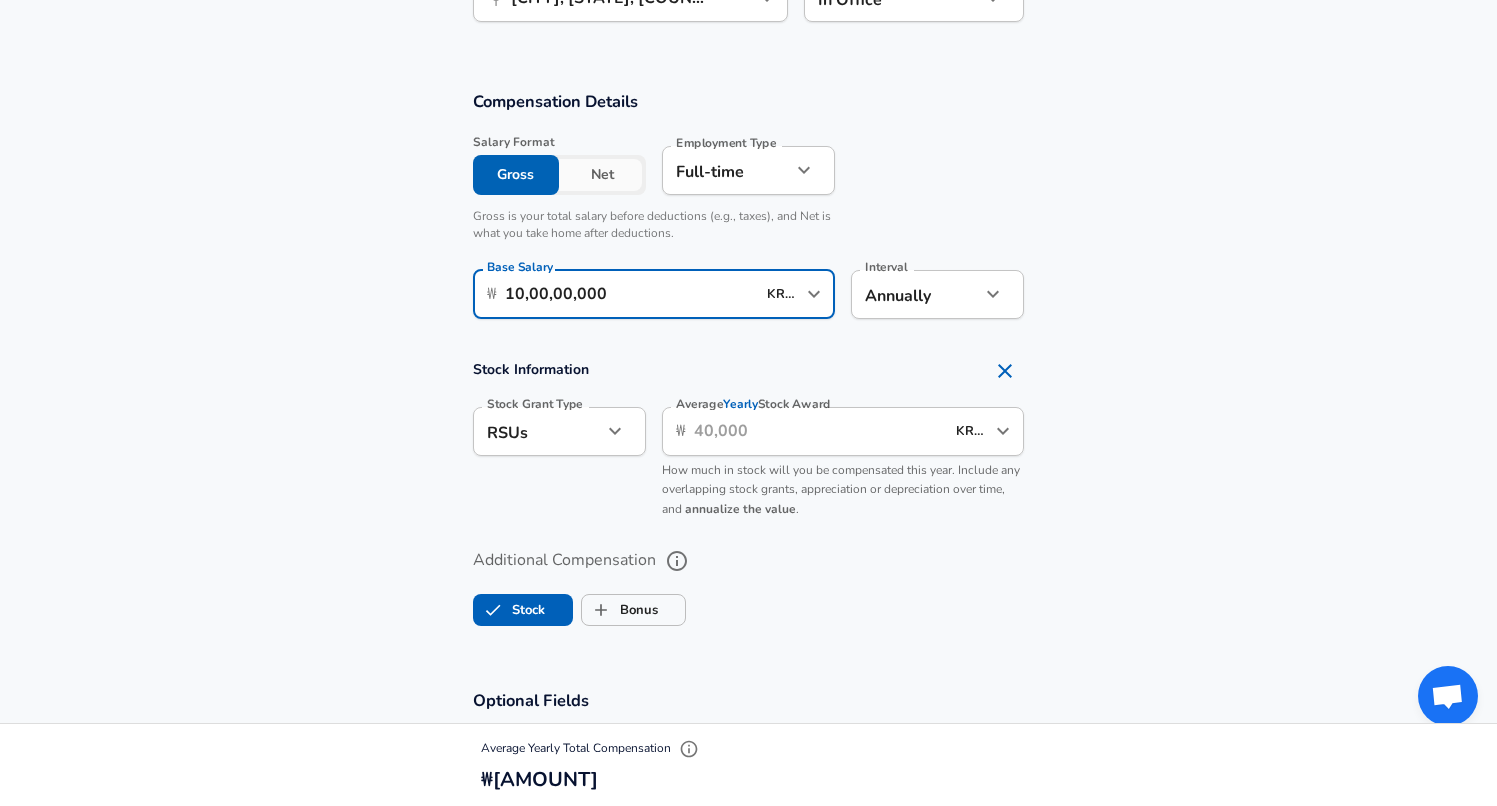 scroll, scrollTop: 1244, scrollLeft: 0, axis: vertical 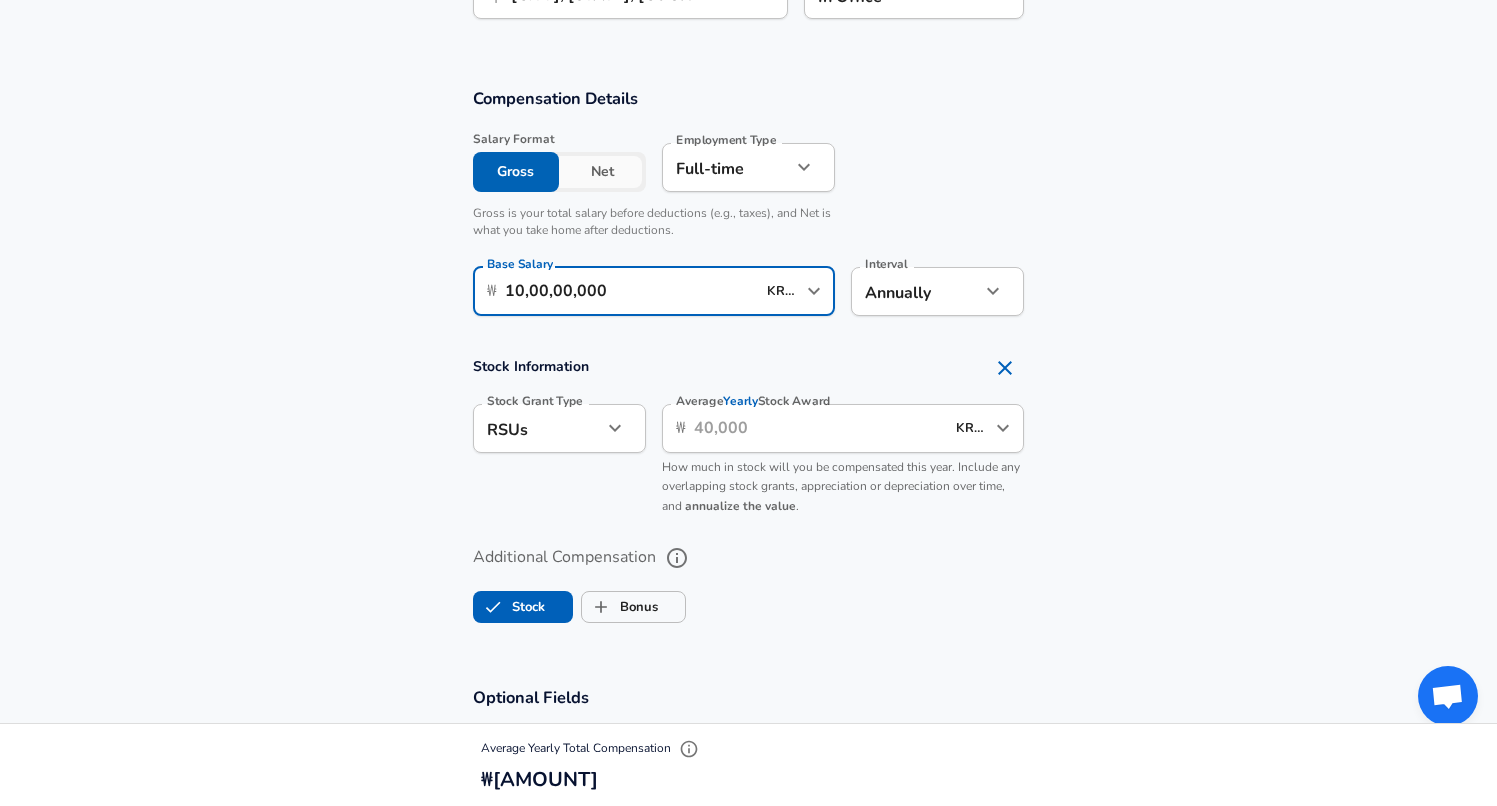 type on "10,00,00,000" 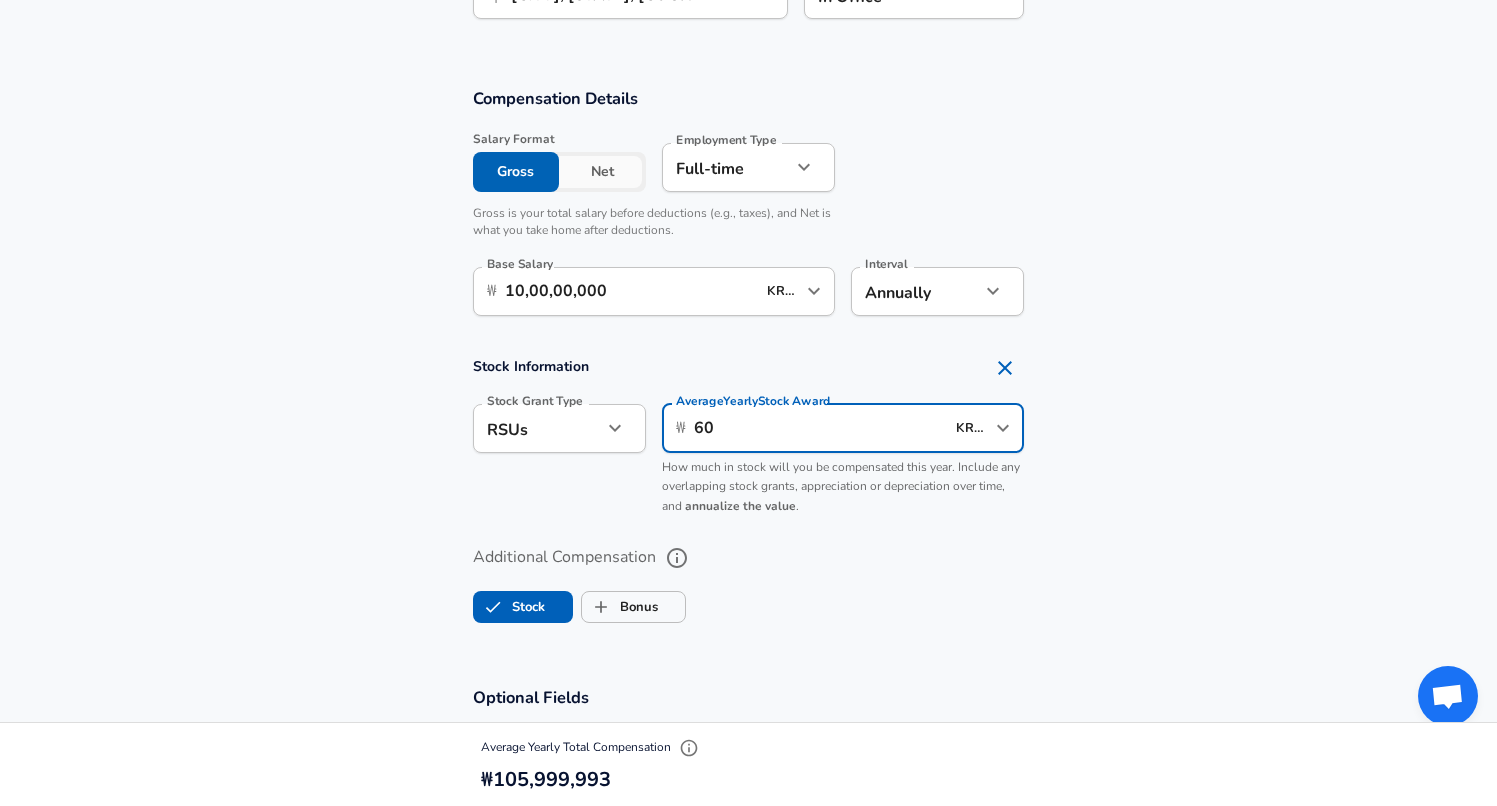 type on "6" 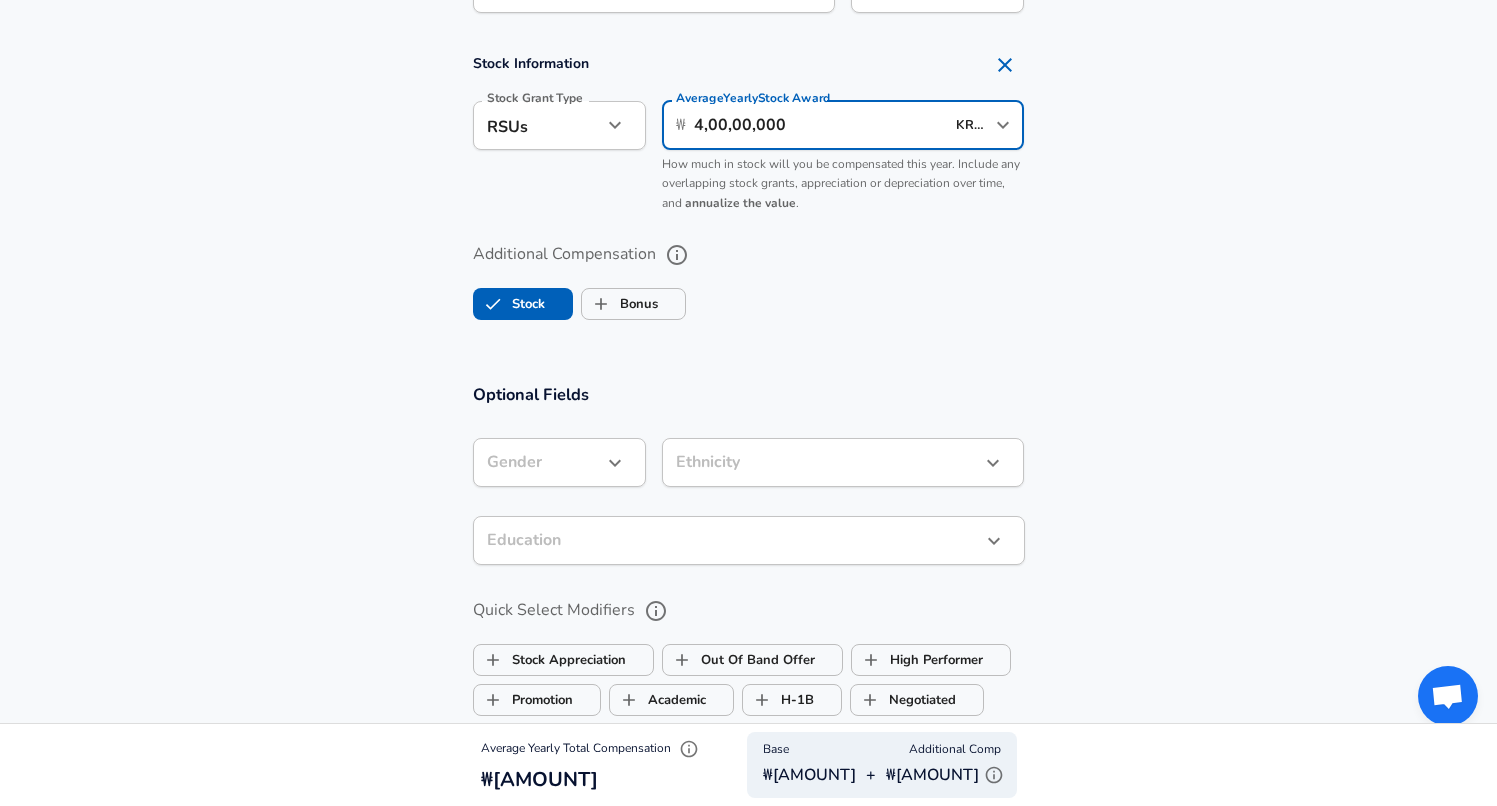 scroll, scrollTop: 1563, scrollLeft: 0, axis: vertical 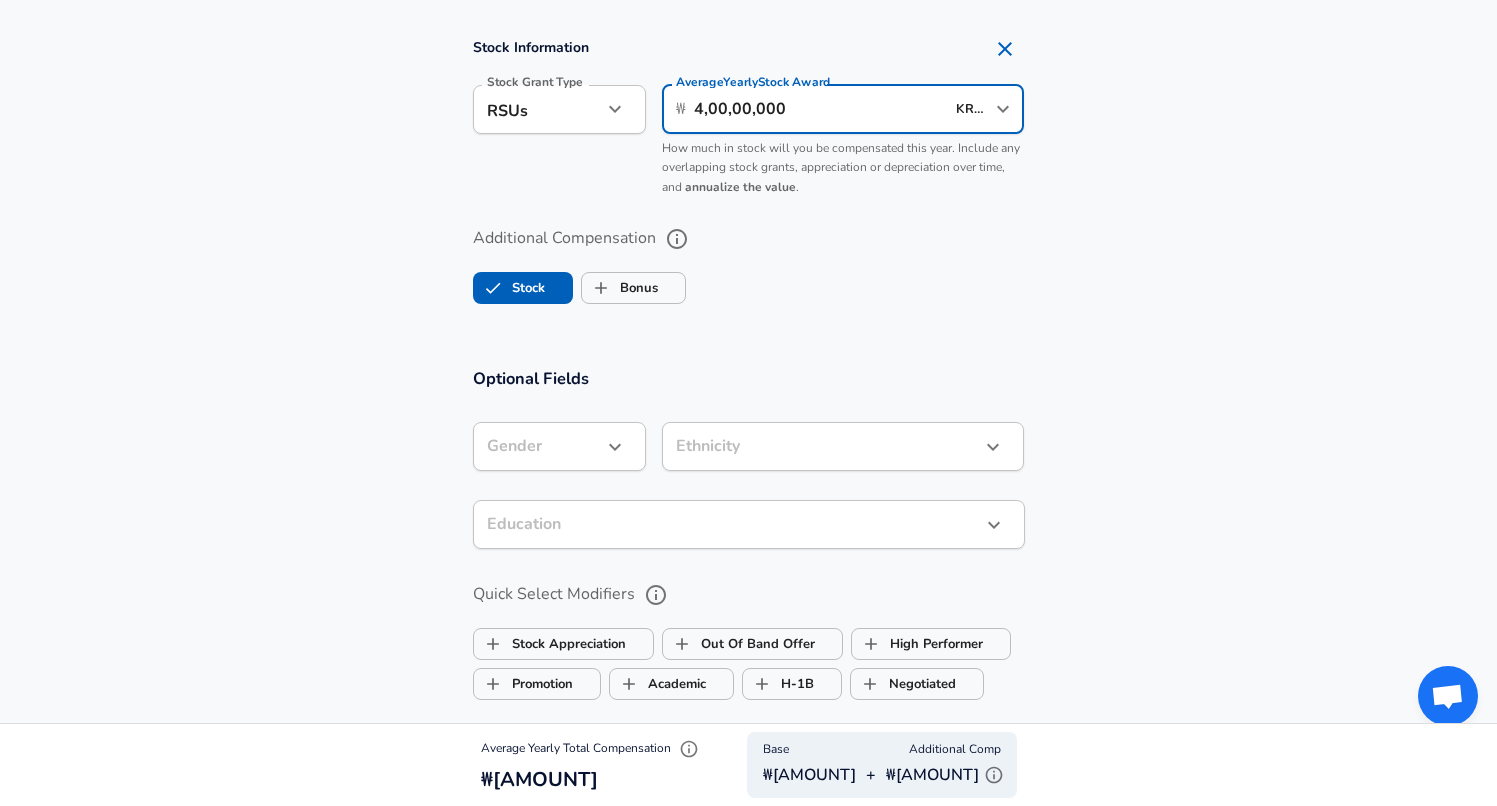 click on "​ ₩ [AMOUNT] KRW ​ Average  Yearly  Stock Award" at bounding box center [843, 109] 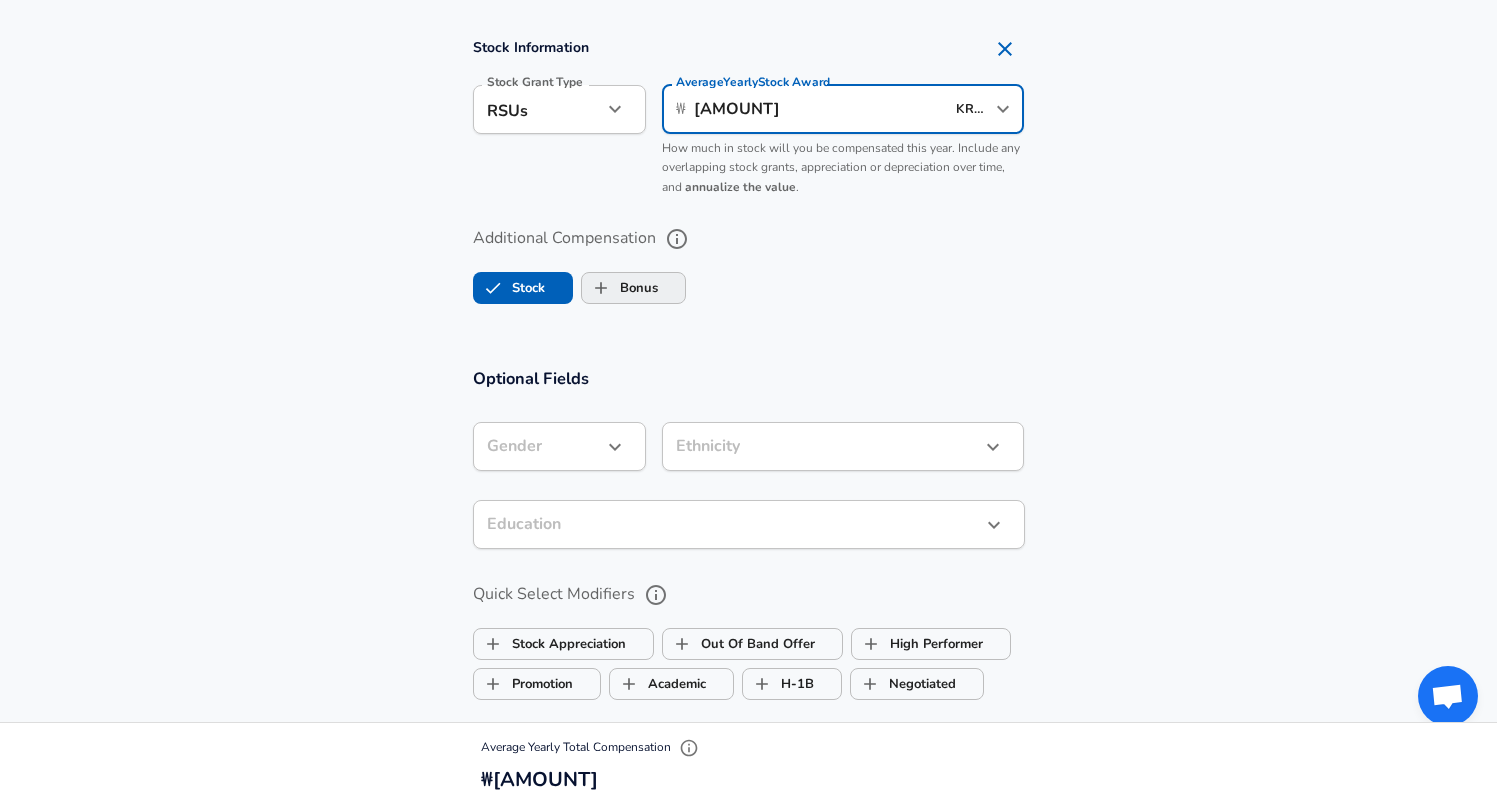 type on "[AMOUNT]" 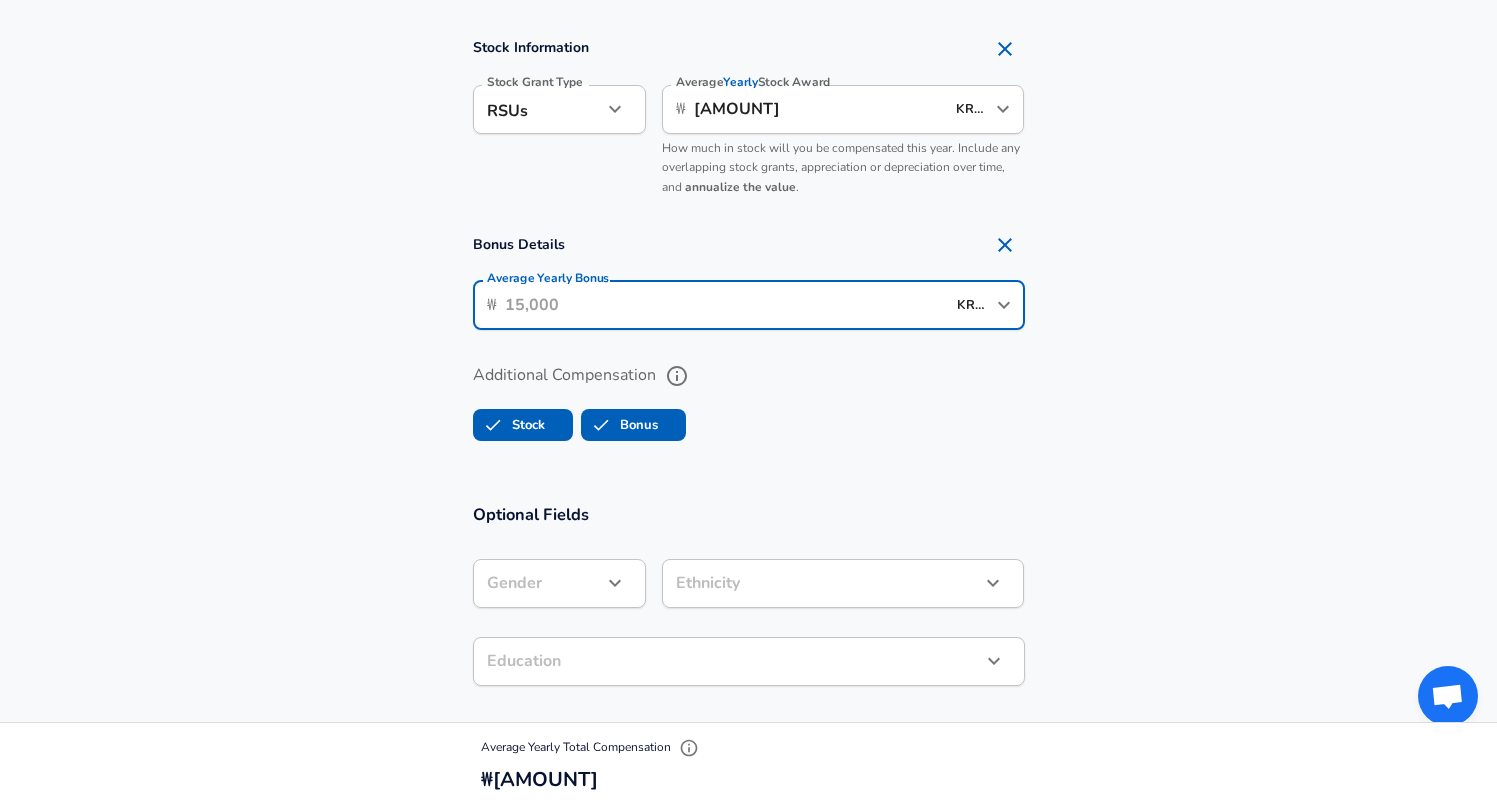 click on "Average Yearly Bonus" at bounding box center [725, 305] 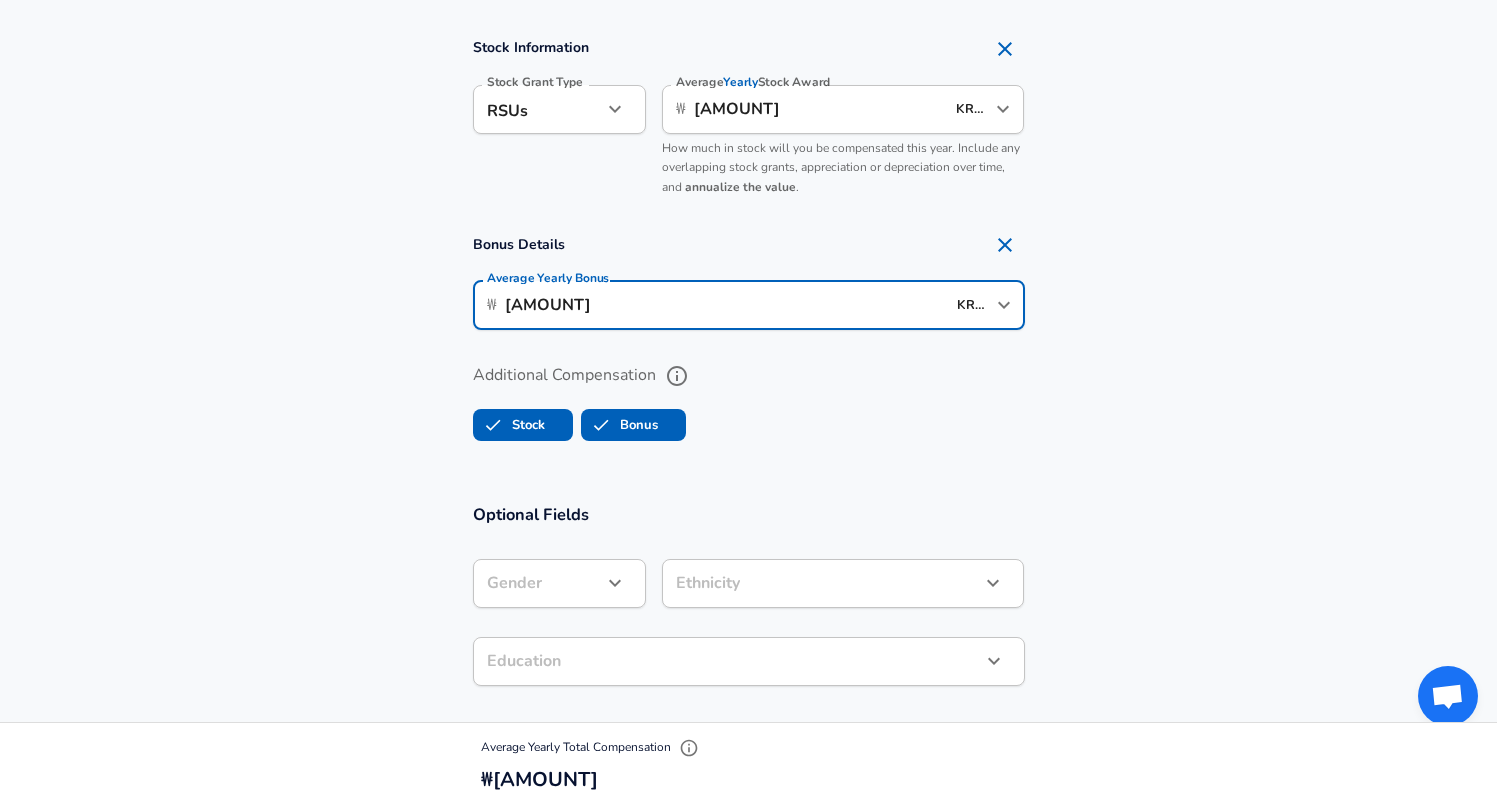 type on "[AMOUNT]" 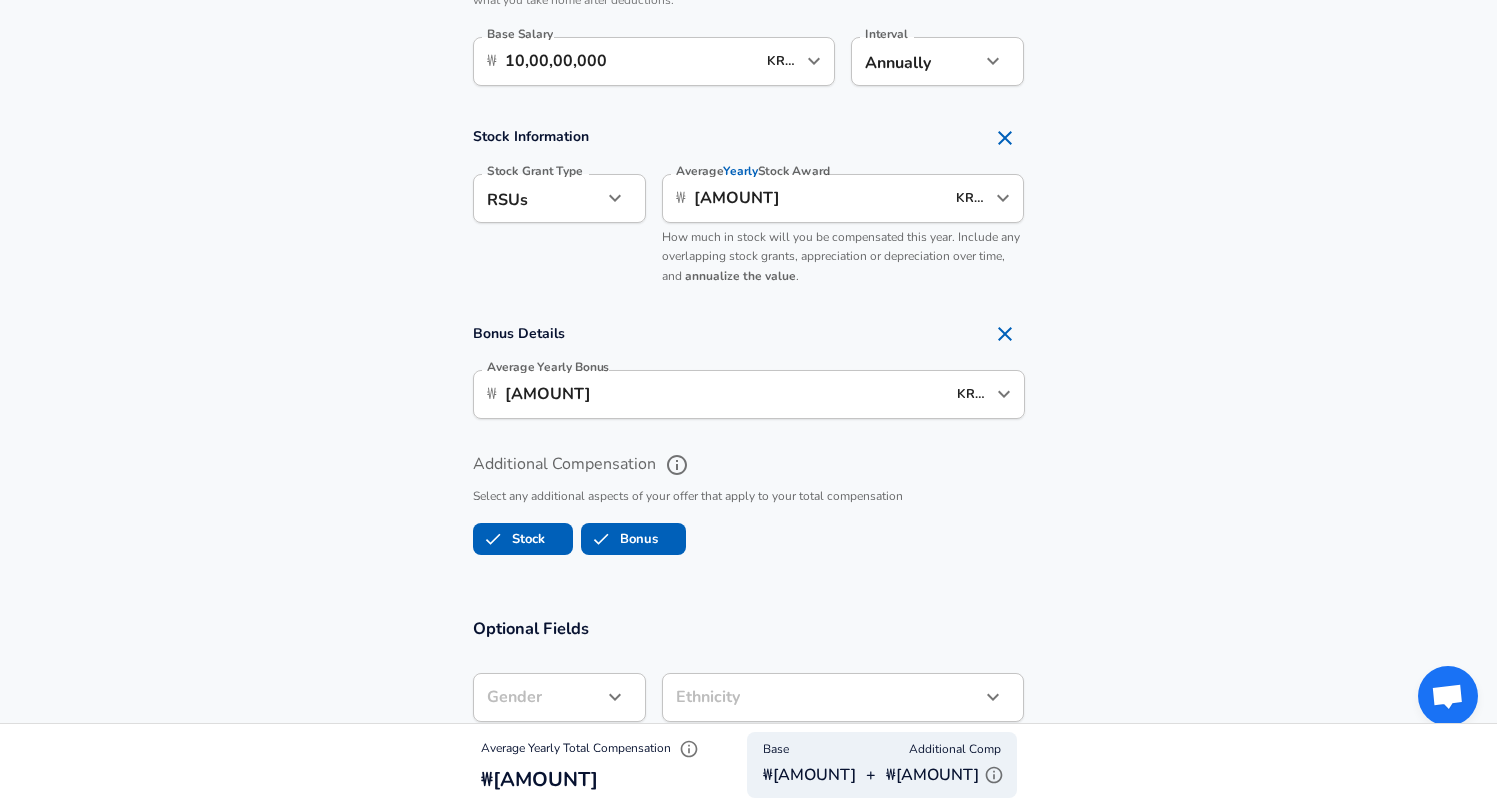 scroll, scrollTop: 1479, scrollLeft: 0, axis: vertical 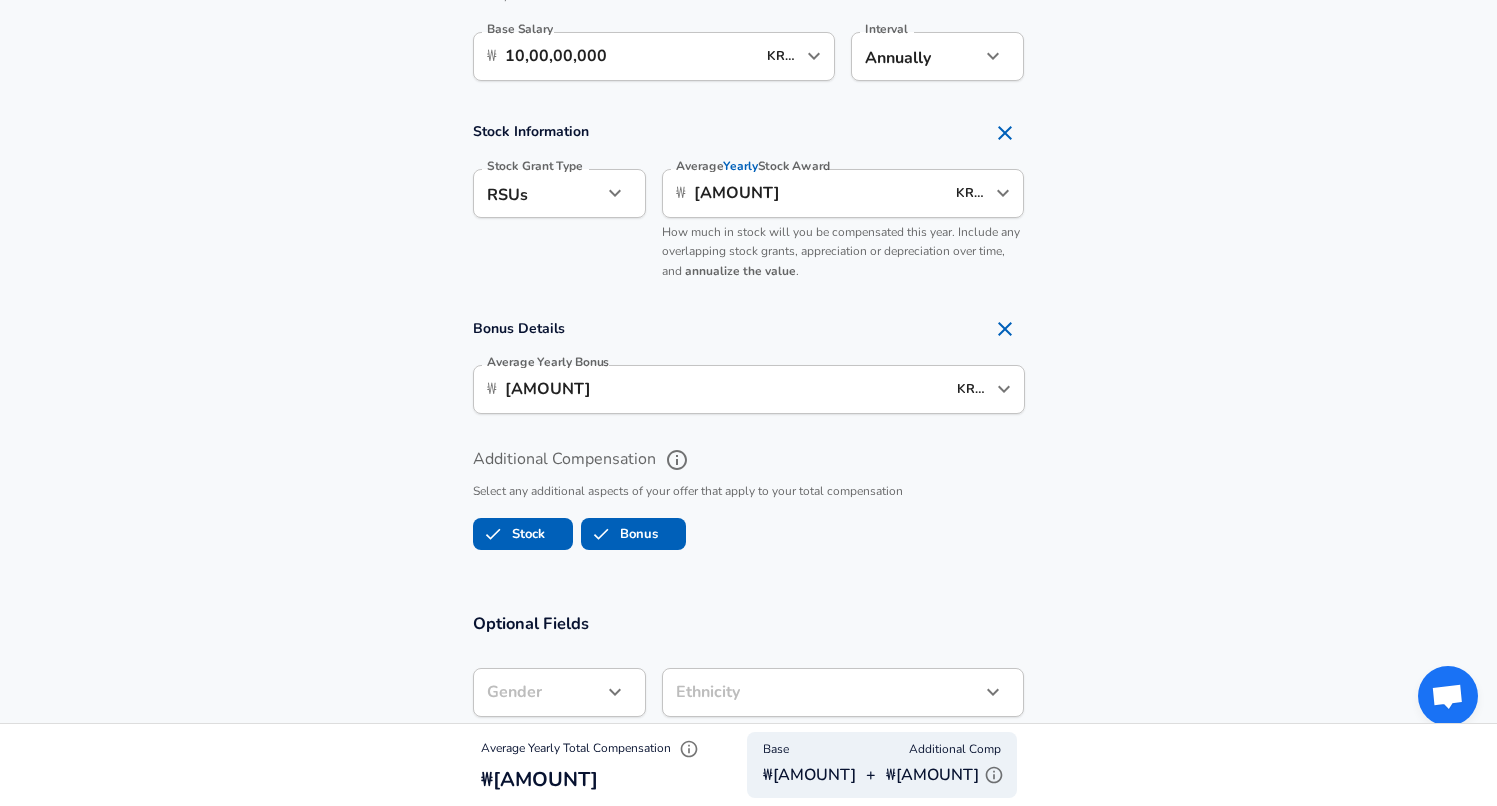 click 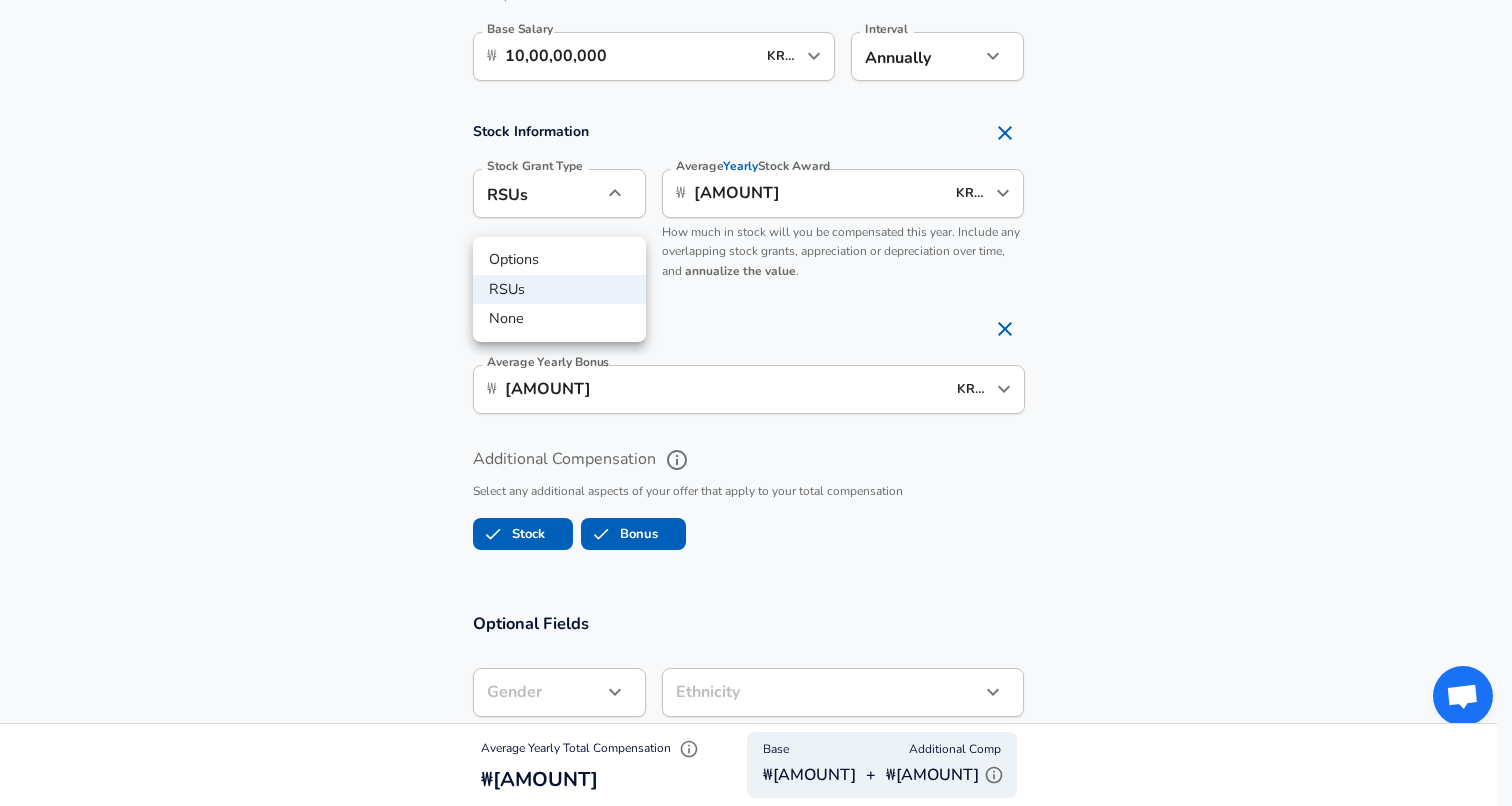 click at bounding box center [756, 403] 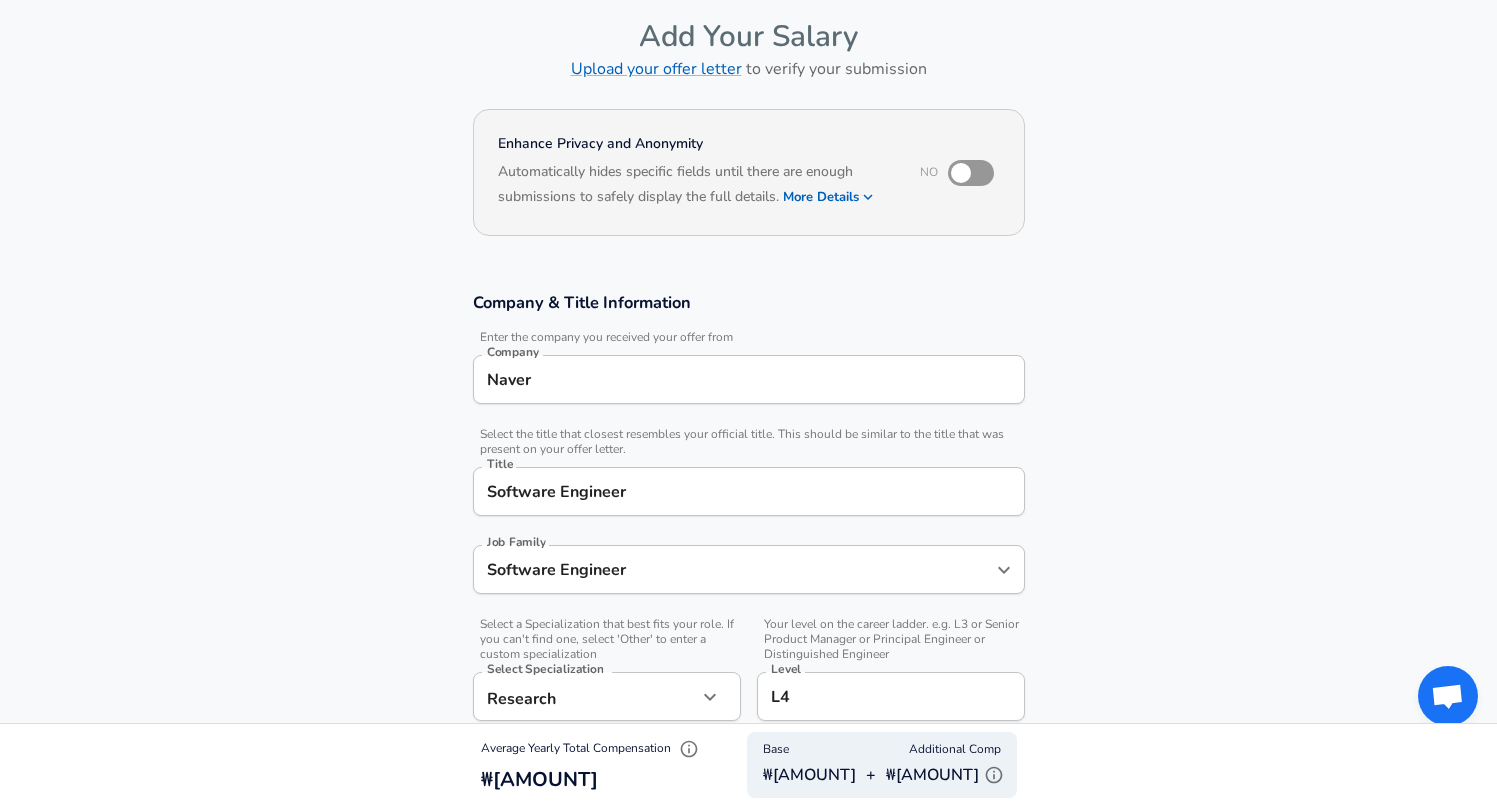 scroll, scrollTop: 87, scrollLeft: 0, axis: vertical 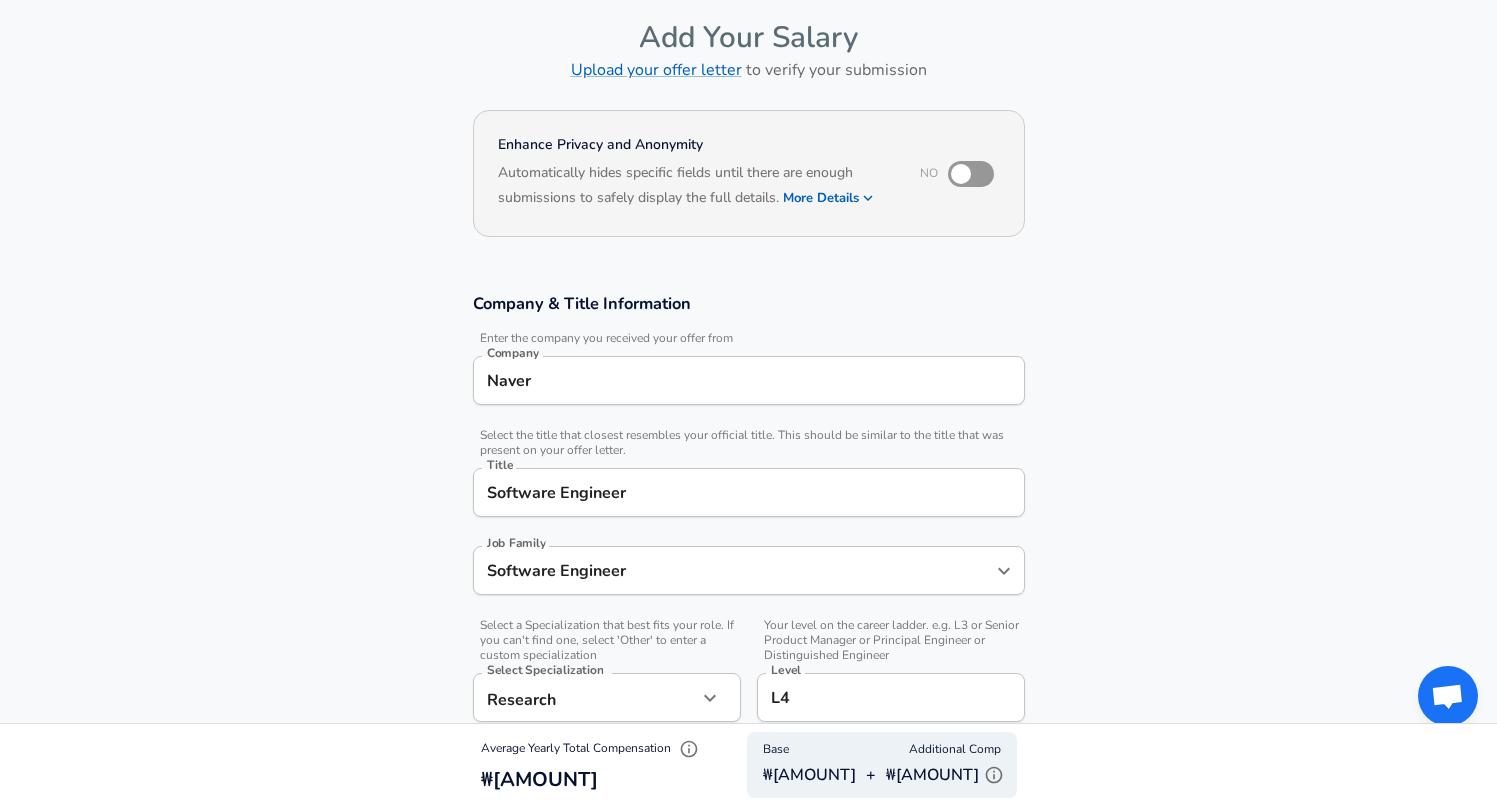 click on "Software Engineer" at bounding box center [749, 492] 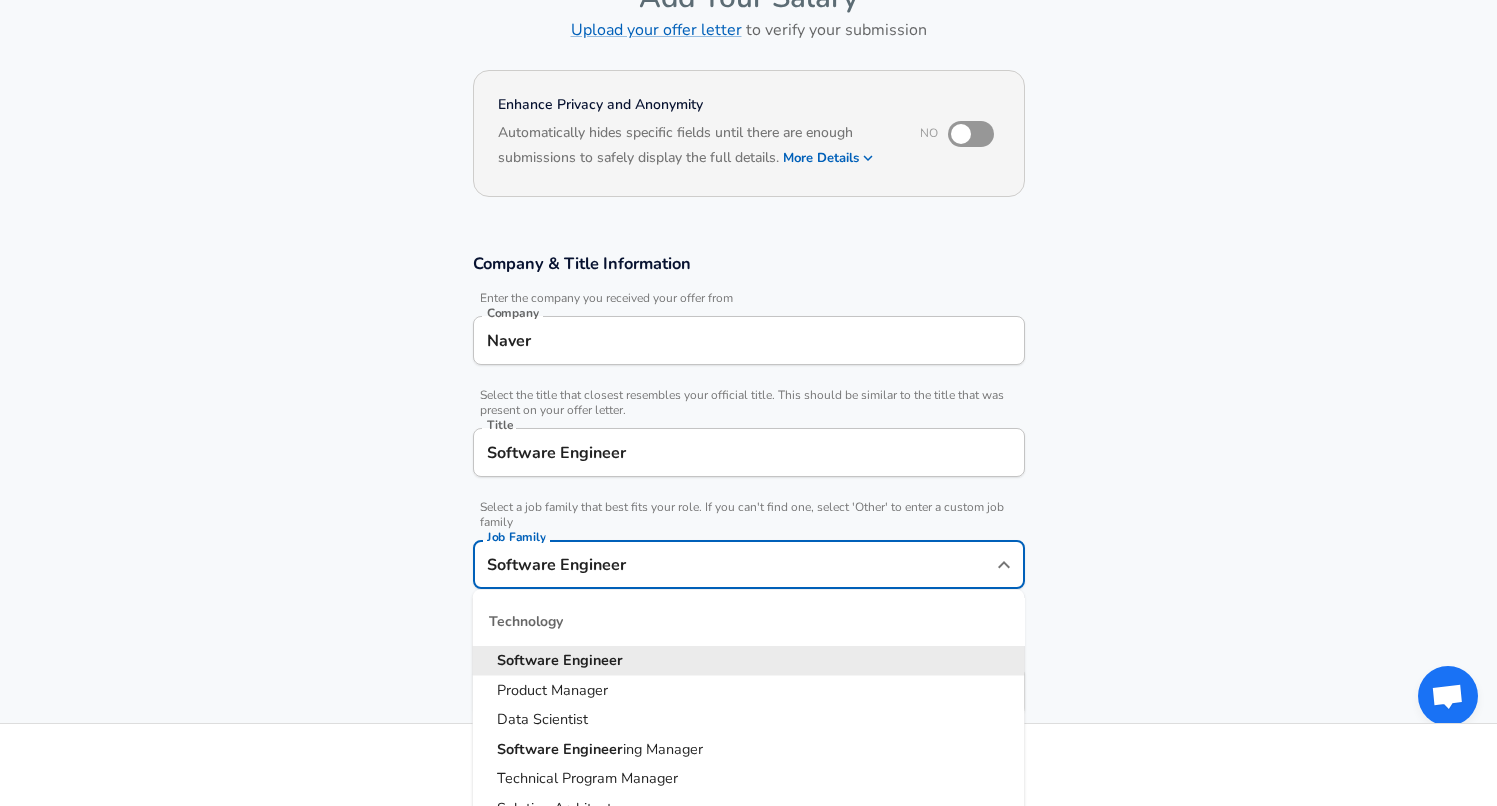 click on "Company & Title Information   Enter the company you received your offer from Company [COMPANY] Company   Select the title that closest resembles your official title. This should be similar to the title that was present on your offer letter. Title [TITLE] Title   Select a job family that best fits your role. If you can't find one, select 'Other' to enter a custom job family Job Family [JOB_FAMILY] Job Family Technology Software     Engineer Product Manager Data Scientist Software     Engineer ing Manager Technical Program Manager Solution Architect Program Manager Project Manager Data Science Manager Technical Writer Engineering Biomedical  Engineer Civil  Engineer Hardware  Engineer Mechanical  Engineer Geological  Engineer Electrical  Engineer Controls  Engineer Chemical  Engineer Aerospace  Engineer Materials  Engineer Optical  Engineer MEP  Engineer Prompt  Engineer Business Management Consultant Business Development Sales Sales Legal Legal Sales Sales  Engineer Legal Regulatory Affairs Sales" at bounding box center [748, 495] 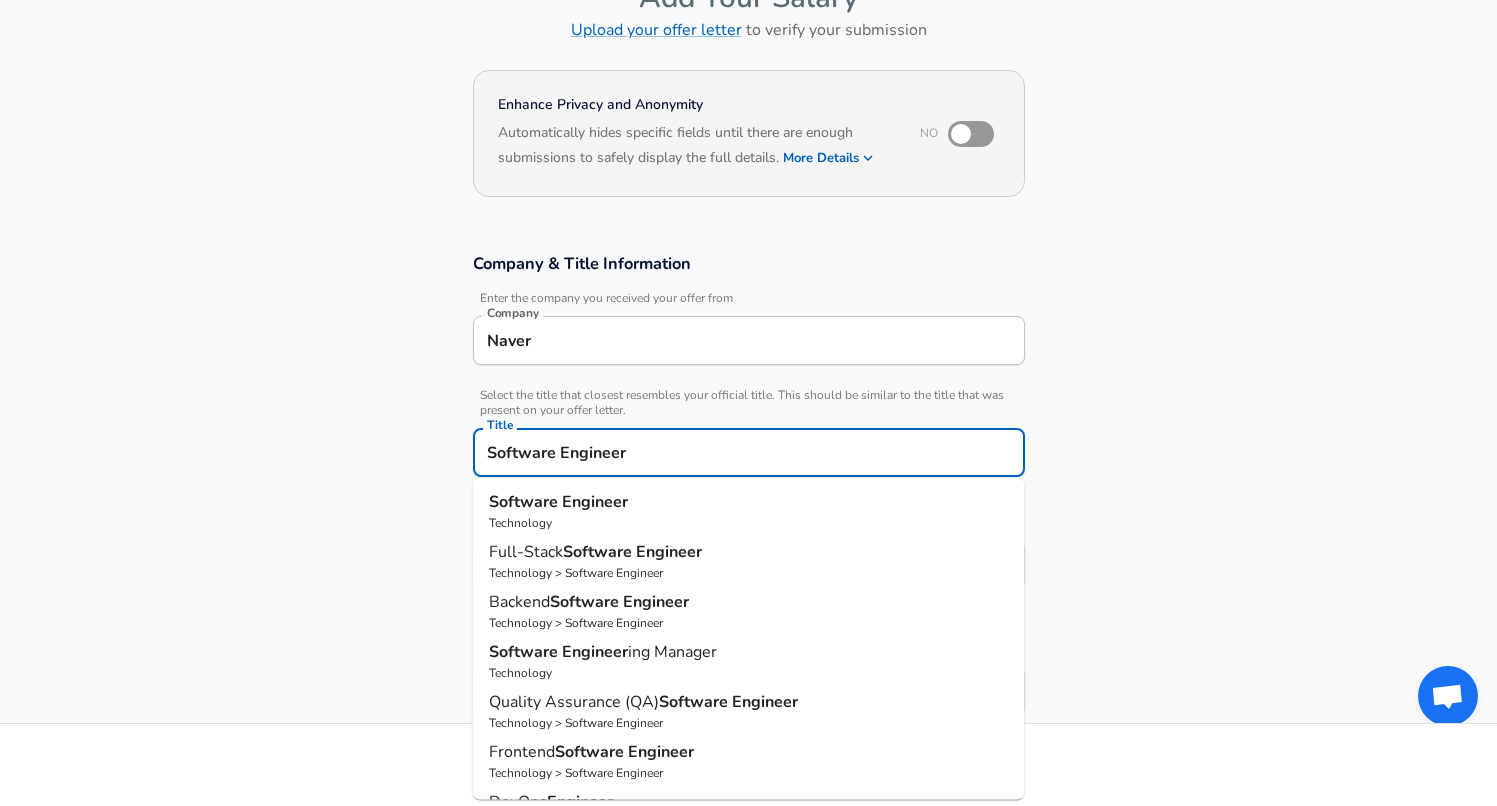 click on "Software Engineer" at bounding box center [749, 452] 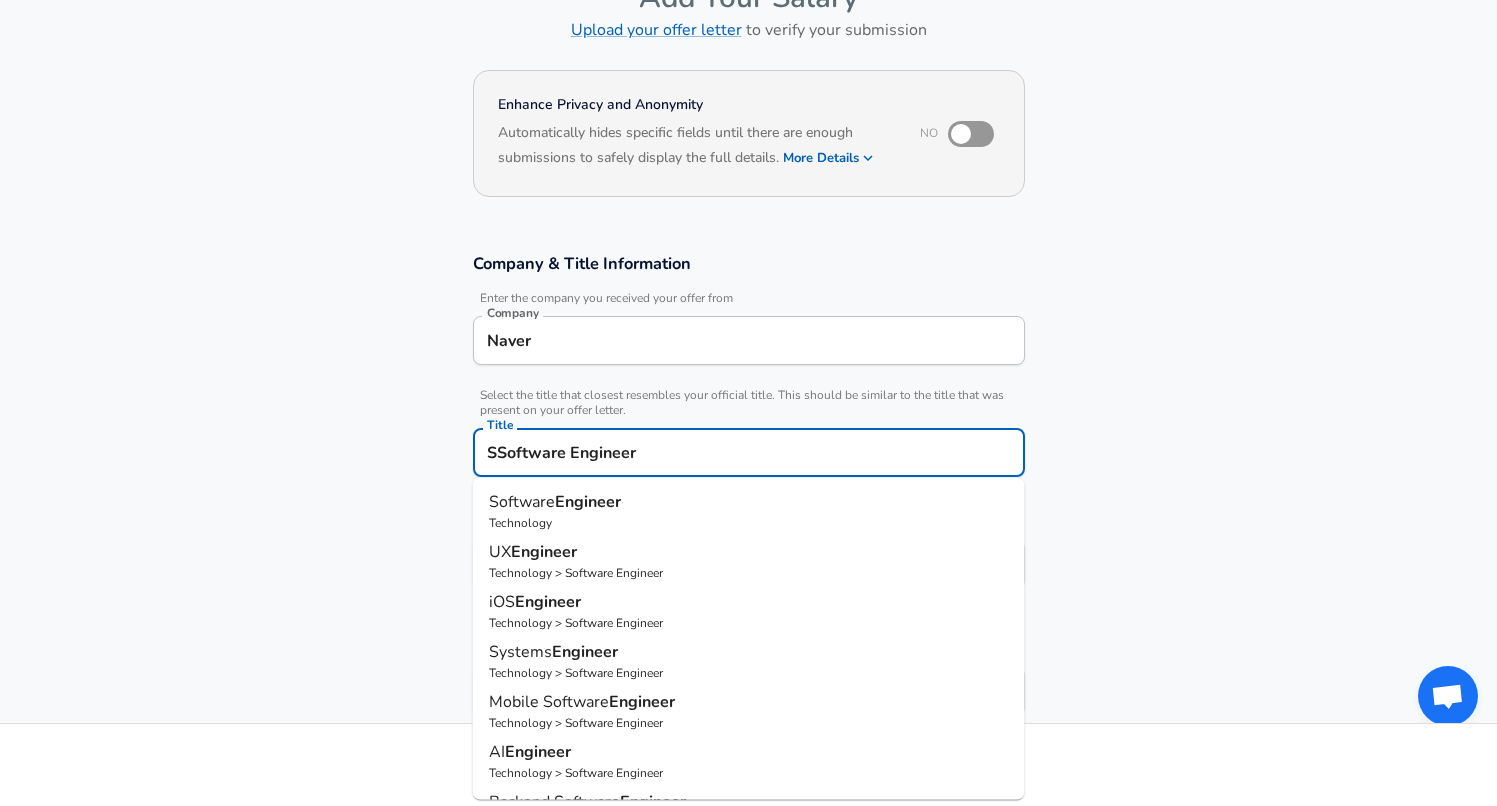 type on "Software Engineer" 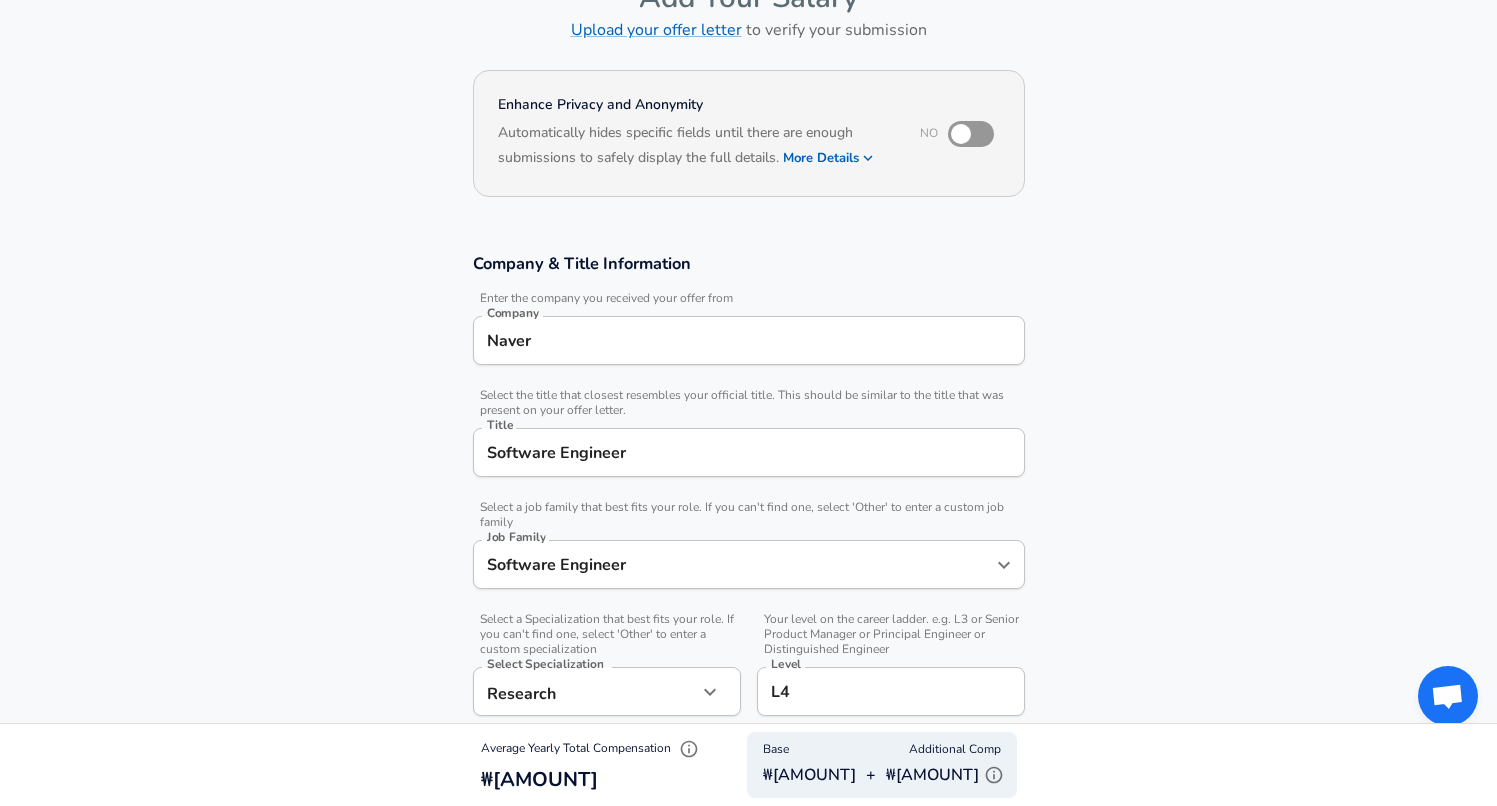 click on "Company & Title Information   Enter the company you received your offer from Company [COMPANY] Company   Select the title that closest resembles your official title. This should be similar to the title that was present on your offer letter. Title [TITLE] Title   Select a job family that best fits your role. If you can't find one, select 'Other' to enter a custom job family Job Family [JOB_FAMILY] Job Family   Select a Specialization that best fits your role. If you can't find one, select 'Other' to enter a custom specialization Select Specialization Research Research Select Specialization   Your level on the career ladder. e.g. L3 or Senior Product Manager or Principal Engineer or Distinguished Engineer Level L4 Level" at bounding box center (748, 495) 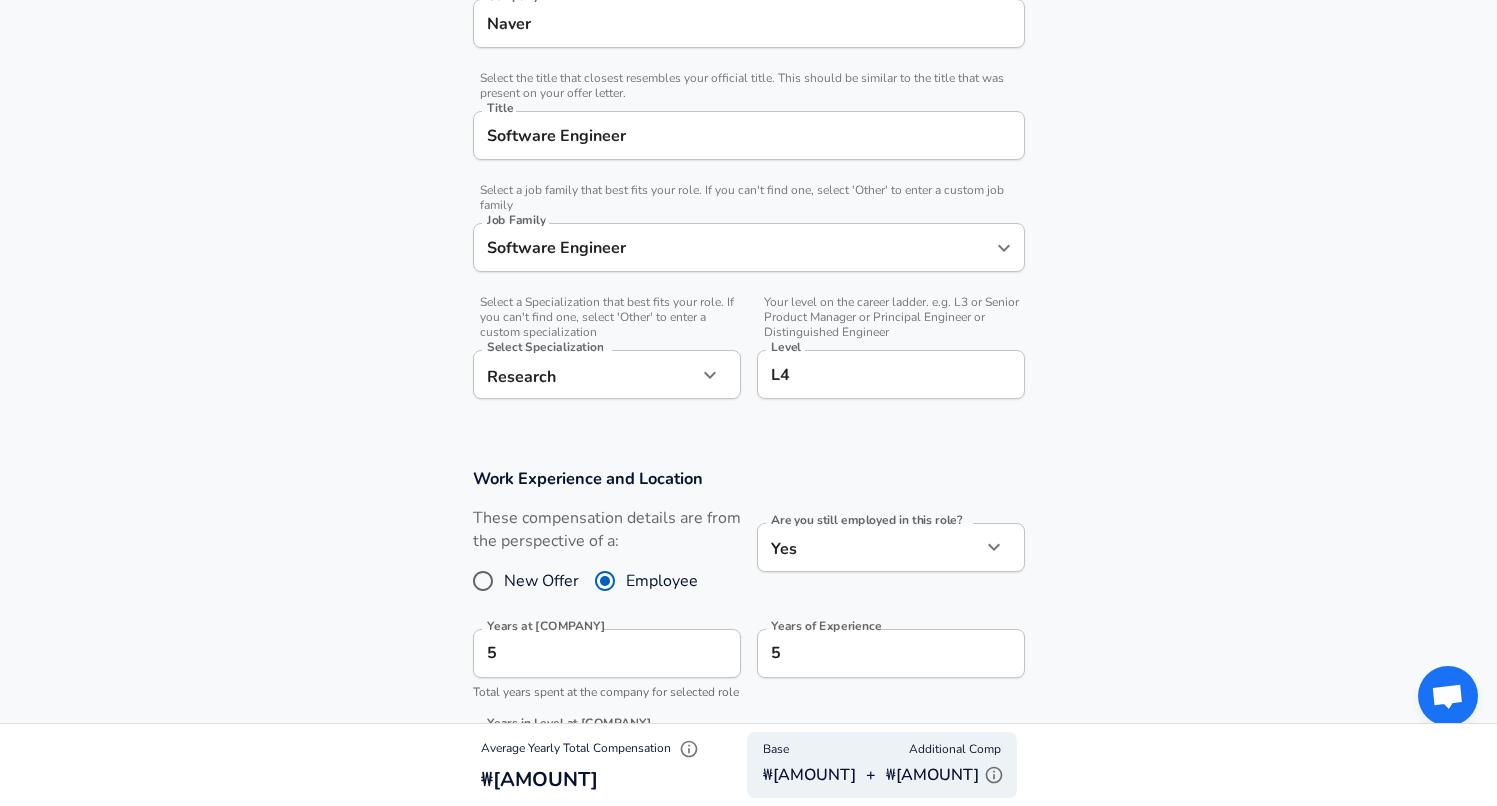 scroll, scrollTop: 457, scrollLeft: 0, axis: vertical 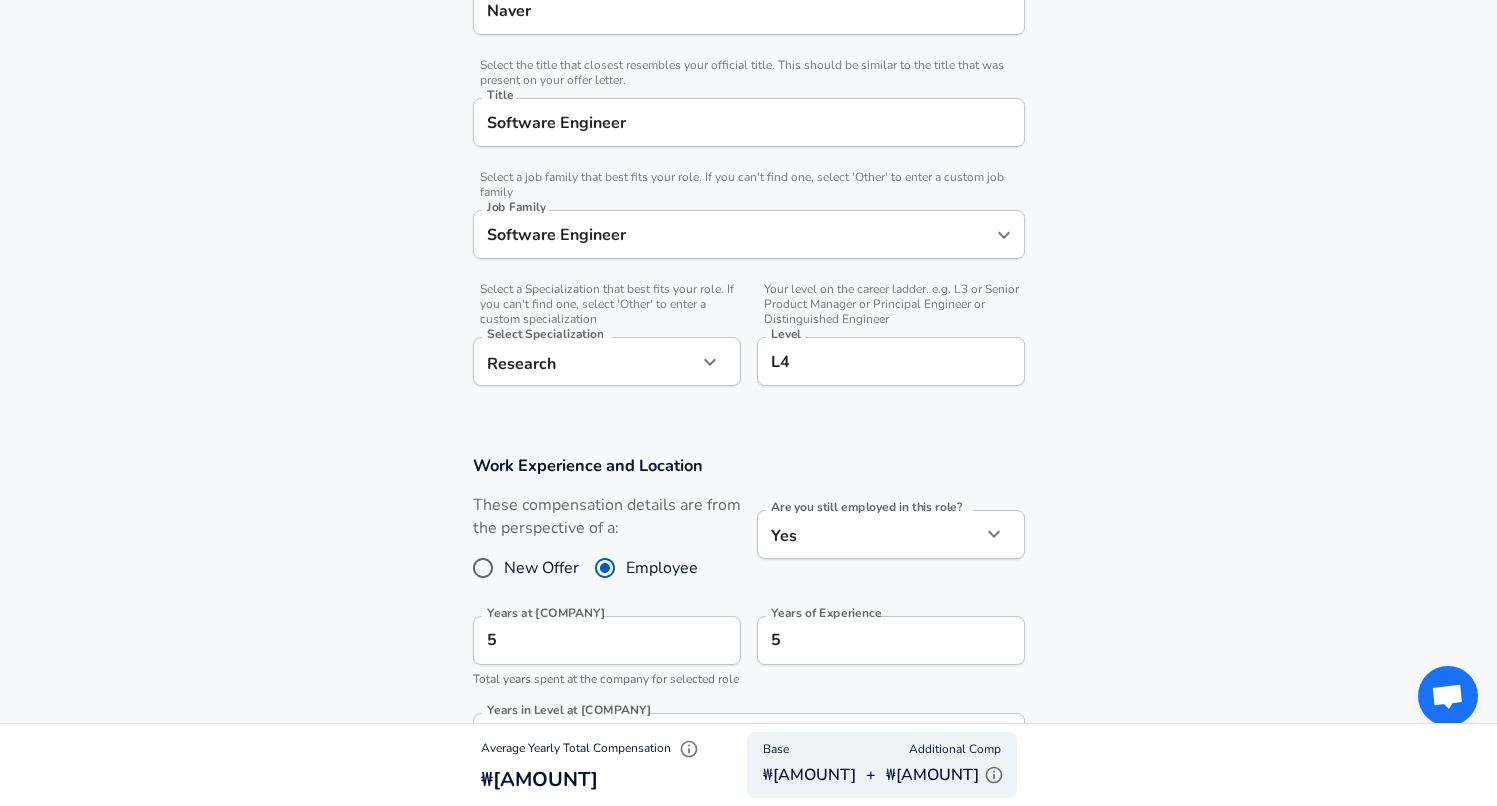 click on "Restart Add Your Salary Upload your offer letter   to verify your submission Enhance Privacy and Anonymity No Automatically hides specific fields until there are enough submissions to safely display the full details.   More Details Based on your submission and the data points that we have already collected, we will automatically hide and anonymize specific fields if there aren't enough data points to remain sufficiently anonymous. Company & Title Information   Enter the company you received your offer from Company [COMPANY] Company   Select the title that closest resembles your official title. This should be similar to the title that was present on your offer letter. Title [TITLE] Title   Select a job family that best fits your role. If you can't find one, select 'Other' to enter a custom job family Job Family [JOB_FAMILY] Job Family   Select a Specialization that best fits your role. If you can't find one, select 'Other' to enter a custom specialization Select Specialization Research Research   L4" at bounding box center (748, -54) 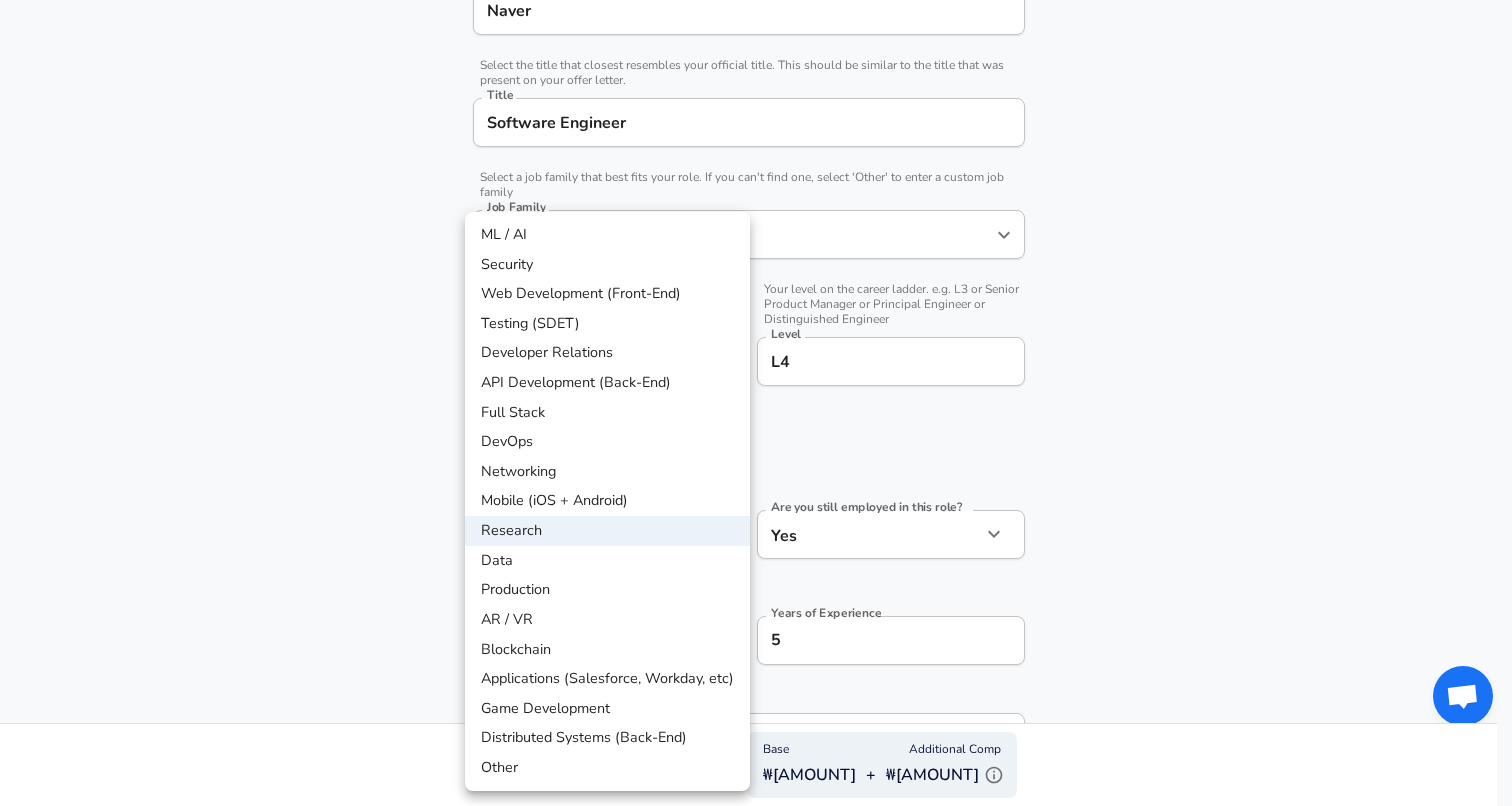click on "Mobile (iOS + Android)" at bounding box center [607, 501] 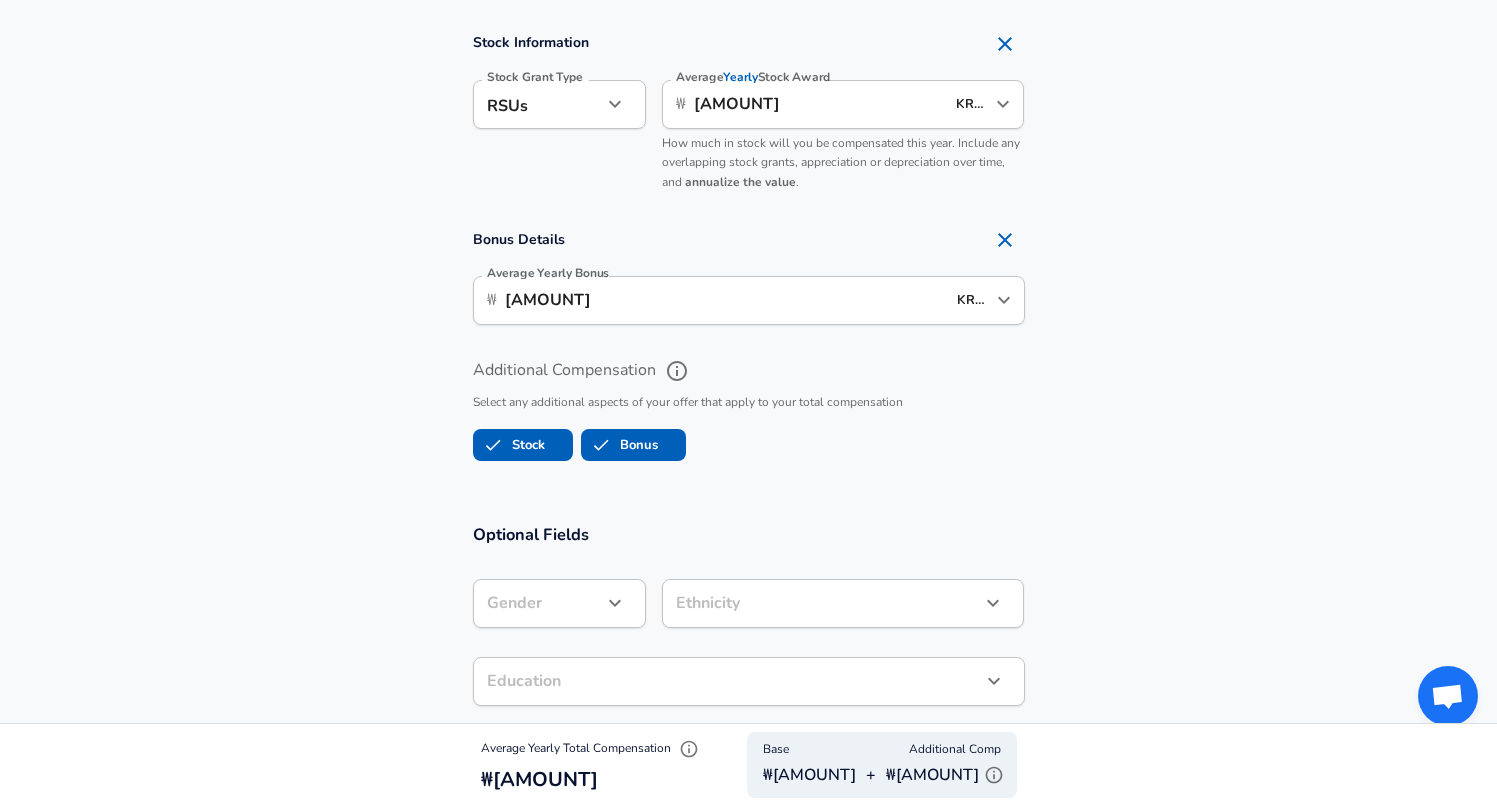 scroll, scrollTop: 1682, scrollLeft: 0, axis: vertical 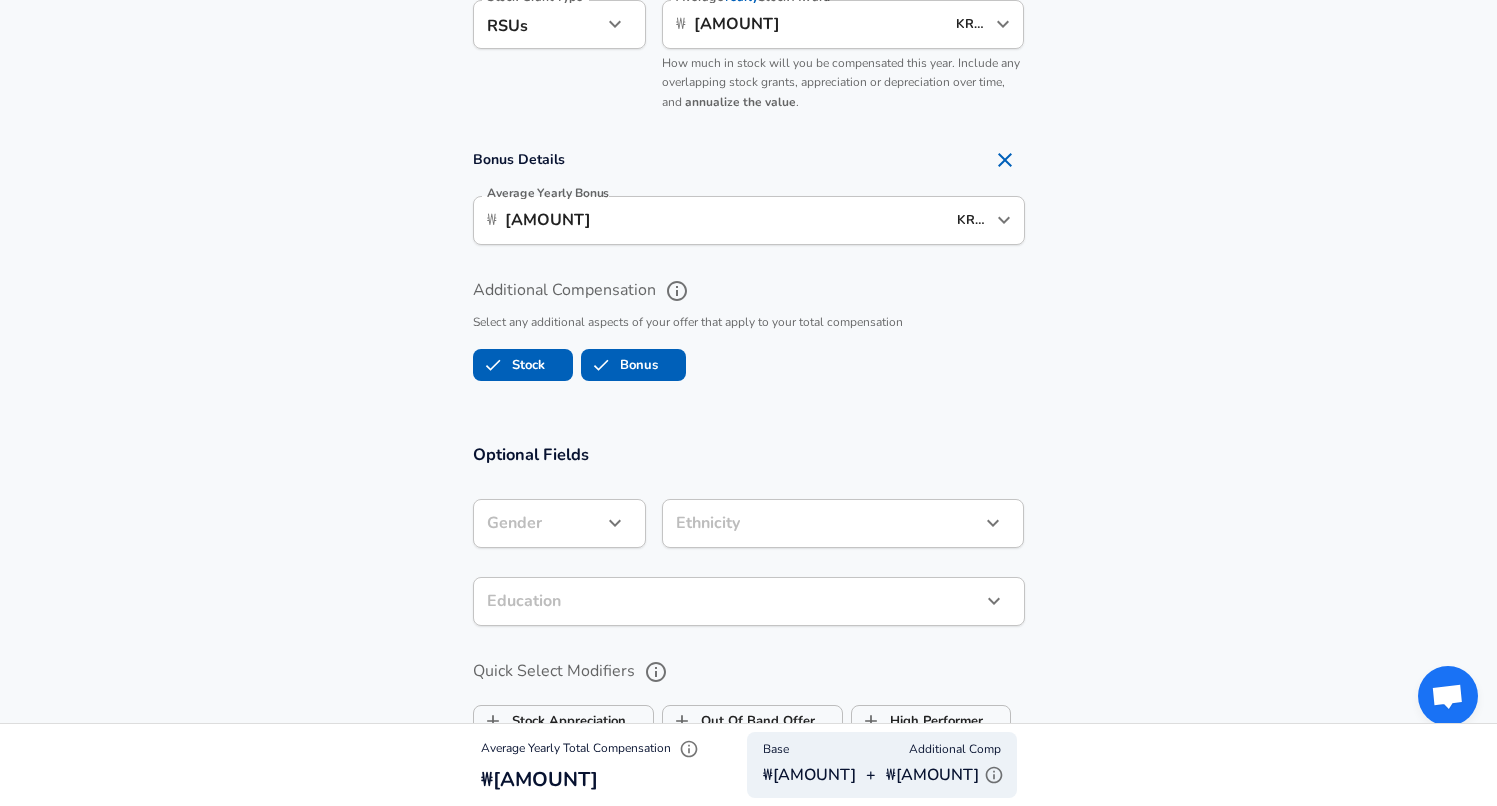 click on "Additional Compensation   Select any additional aspects of your offer that apply to your total compensation Stock Bonus" at bounding box center (748, 323) 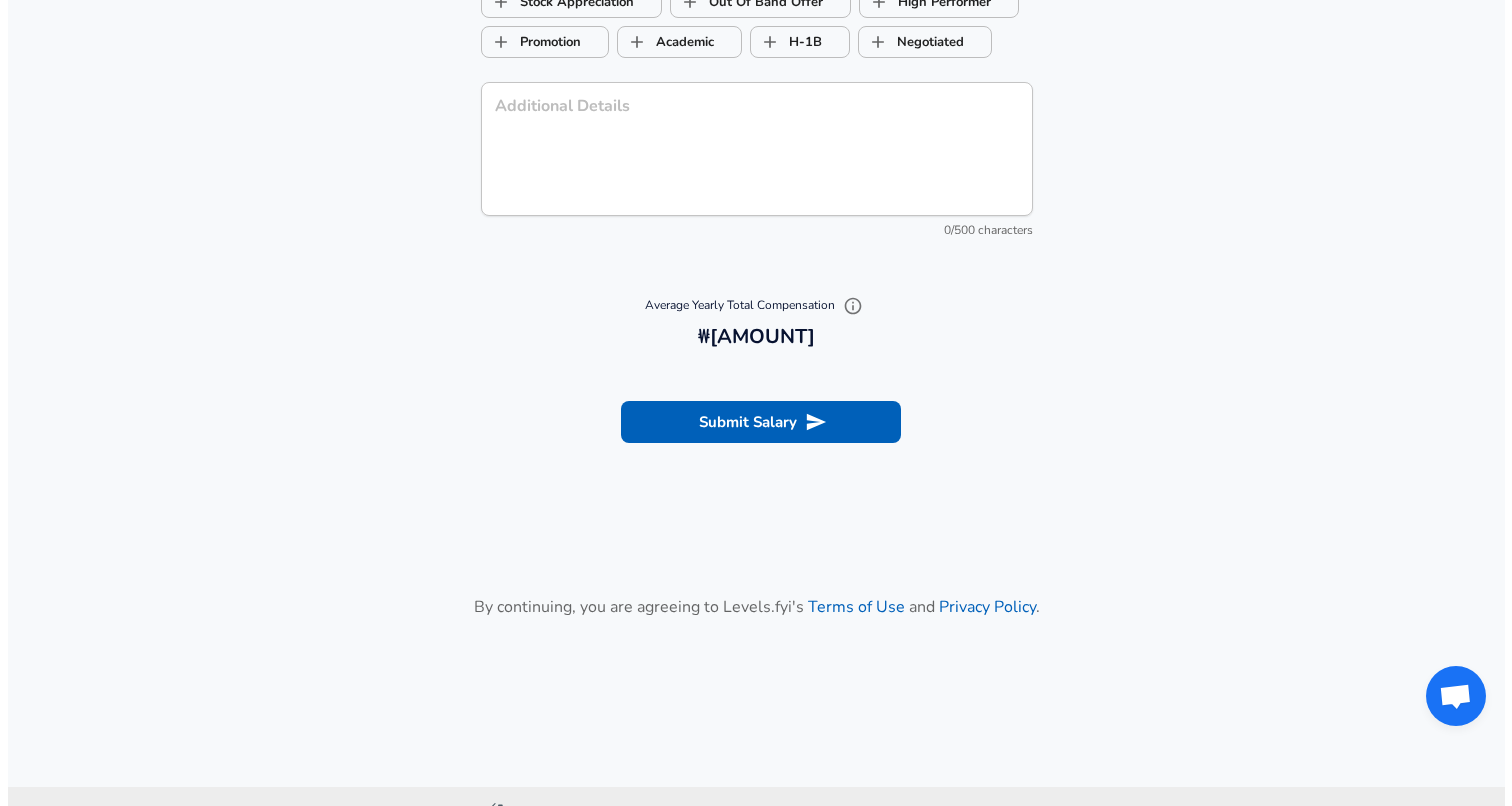 scroll, scrollTop: 2404, scrollLeft: 0, axis: vertical 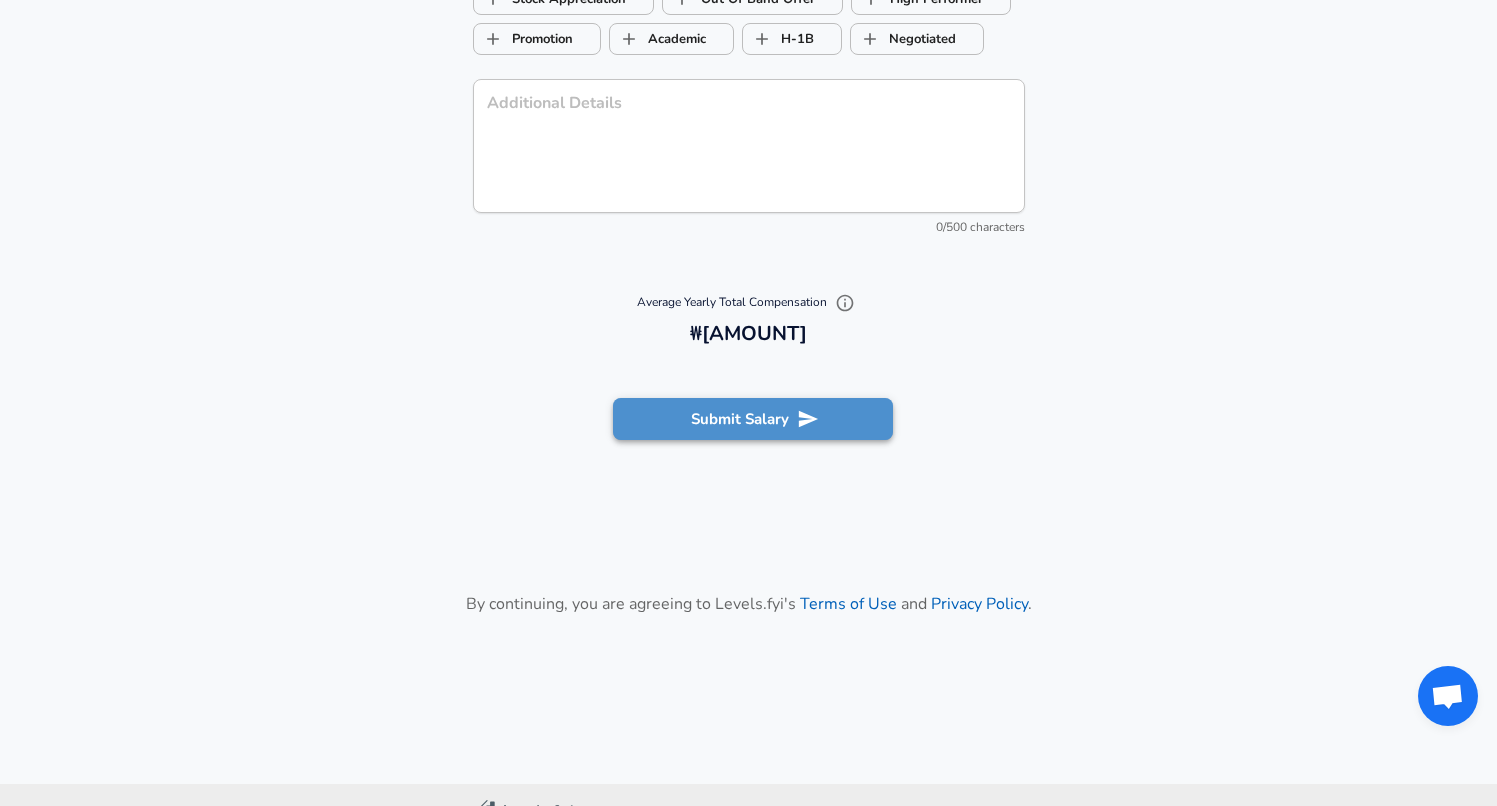 click on "Submit Salary" at bounding box center [753, 419] 